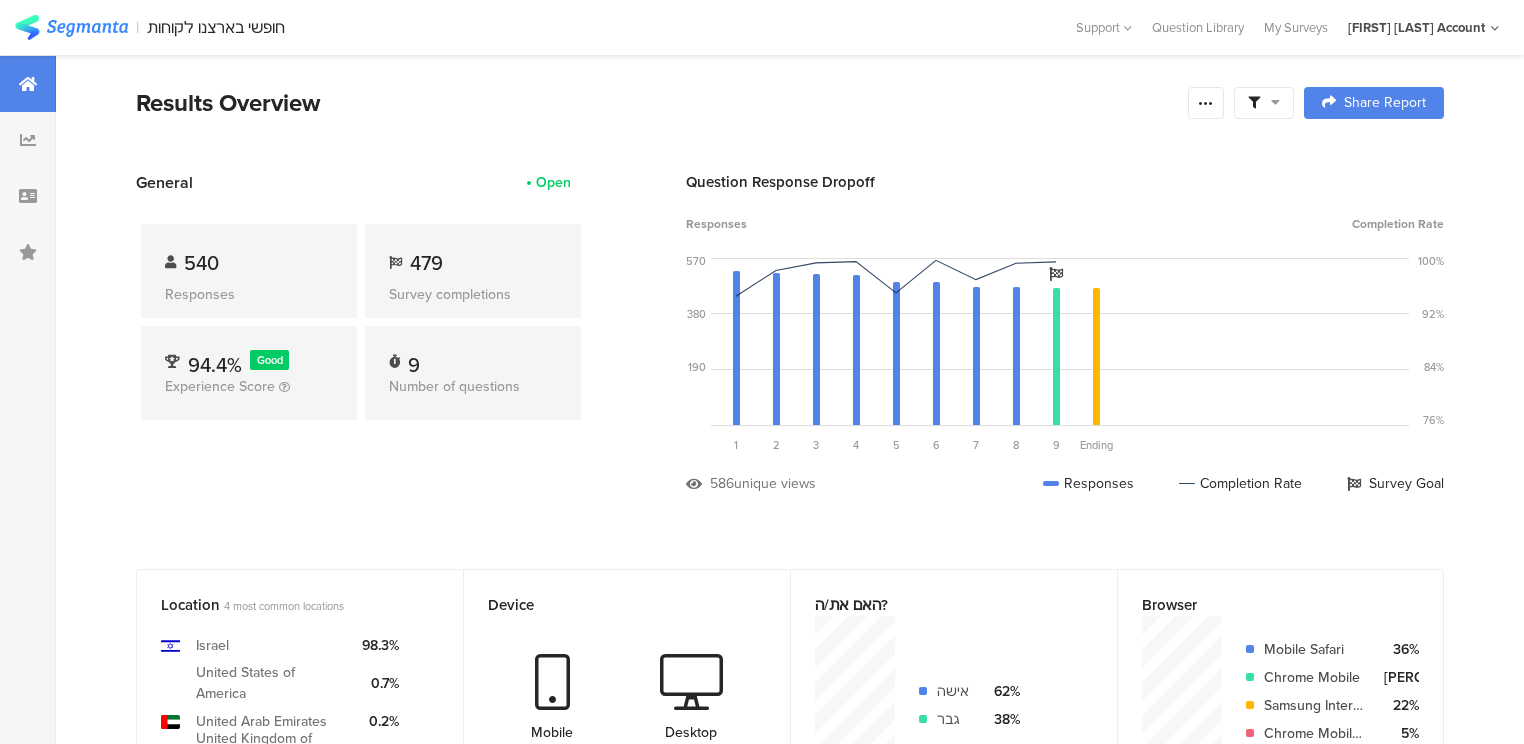 scroll, scrollTop: 0, scrollLeft: 0, axis: both 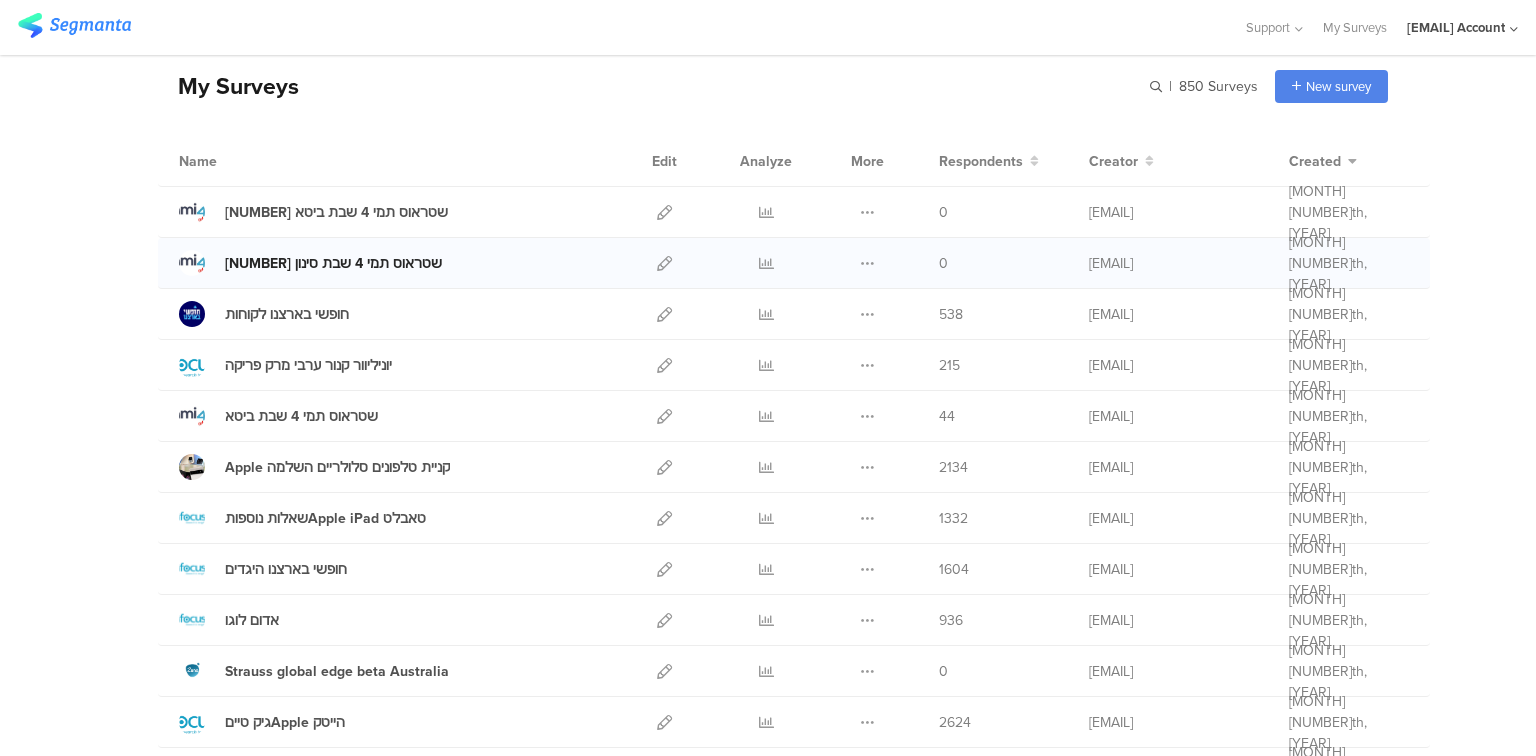 click on "2 שטראוס תמי 4 שבת סינון" at bounding box center (333, 263) 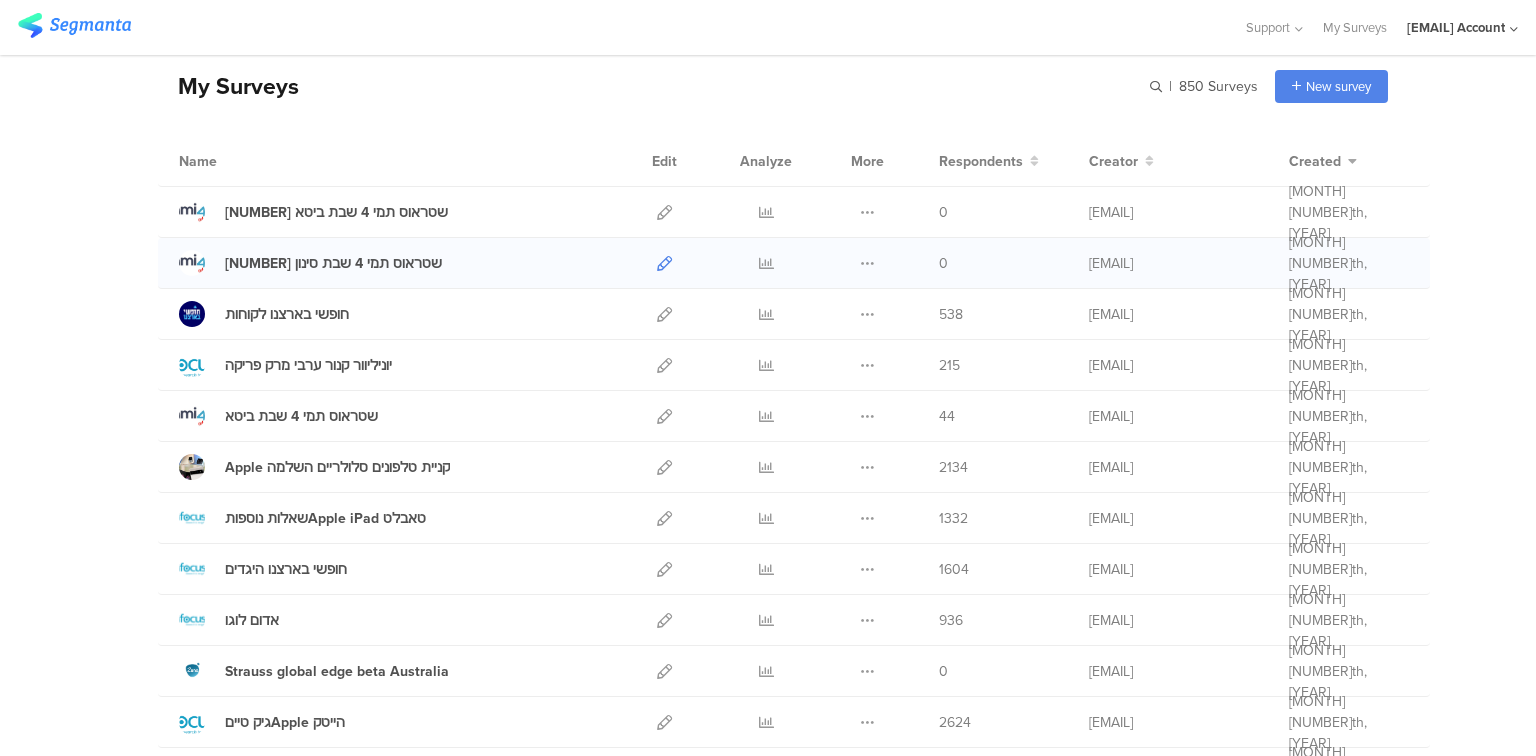 click at bounding box center [664, 263] 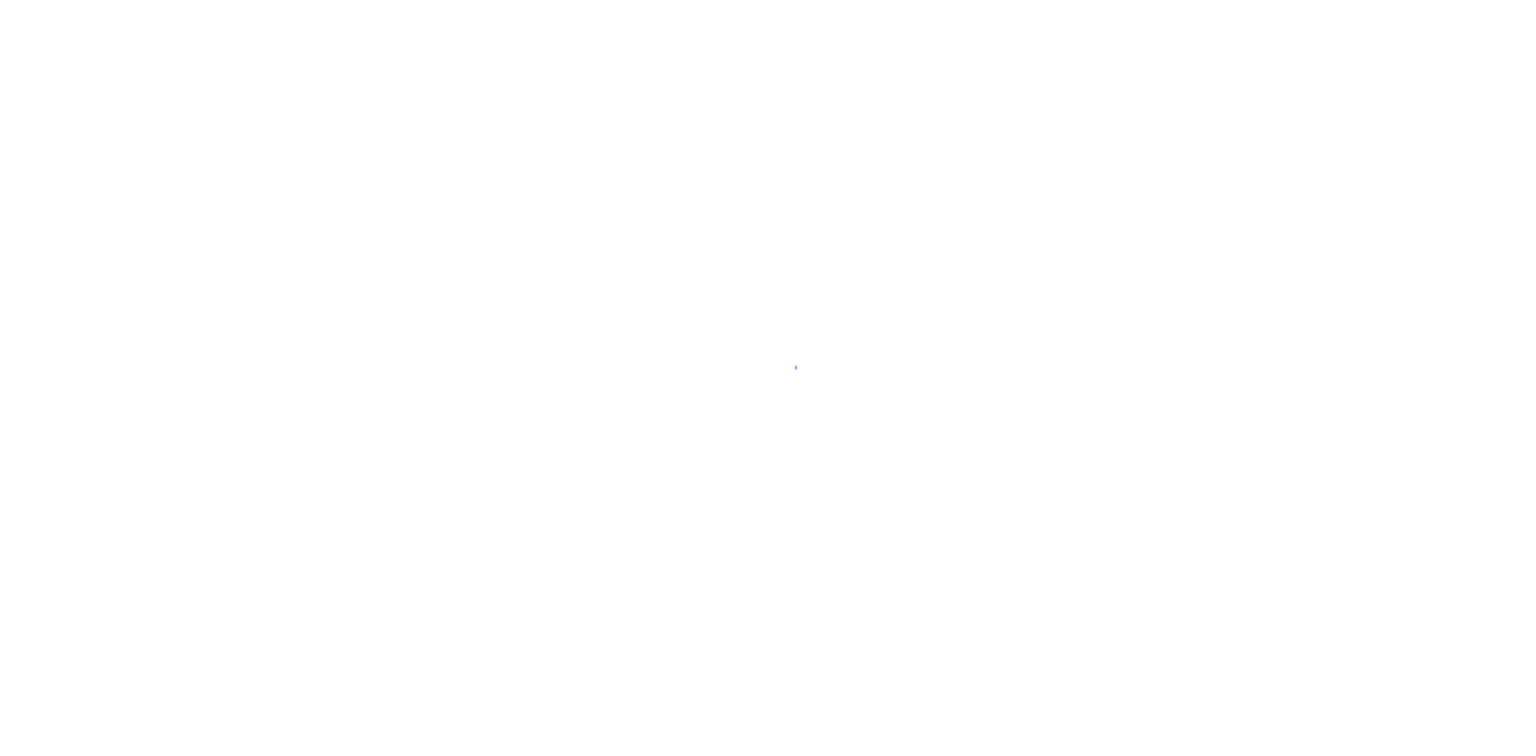 scroll, scrollTop: 0, scrollLeft: 0, axis: both 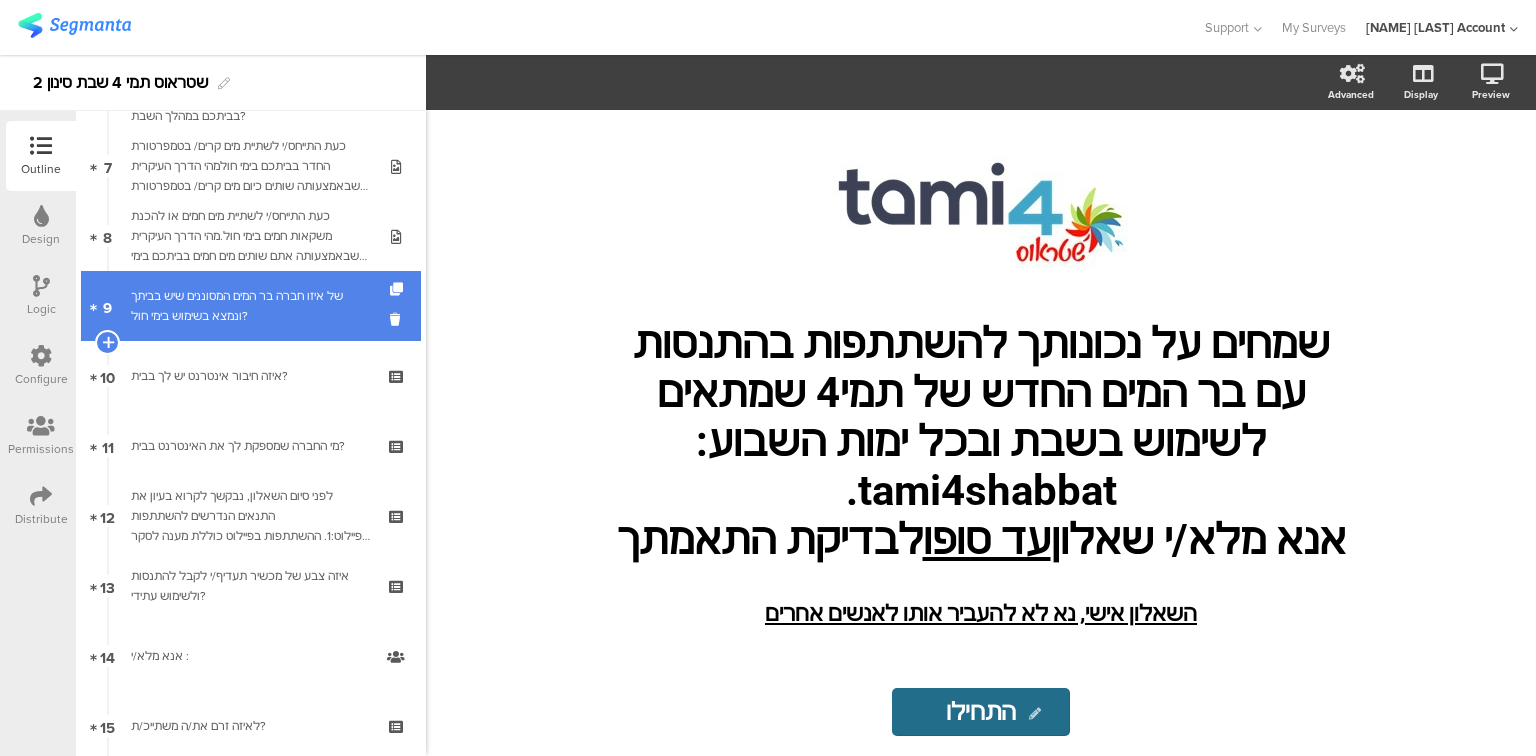 click on "של איזו חברה בר המים המסוננים שיש בביתך ונמצא בשימוש בימי חול?" at bounding box center (250, 306) 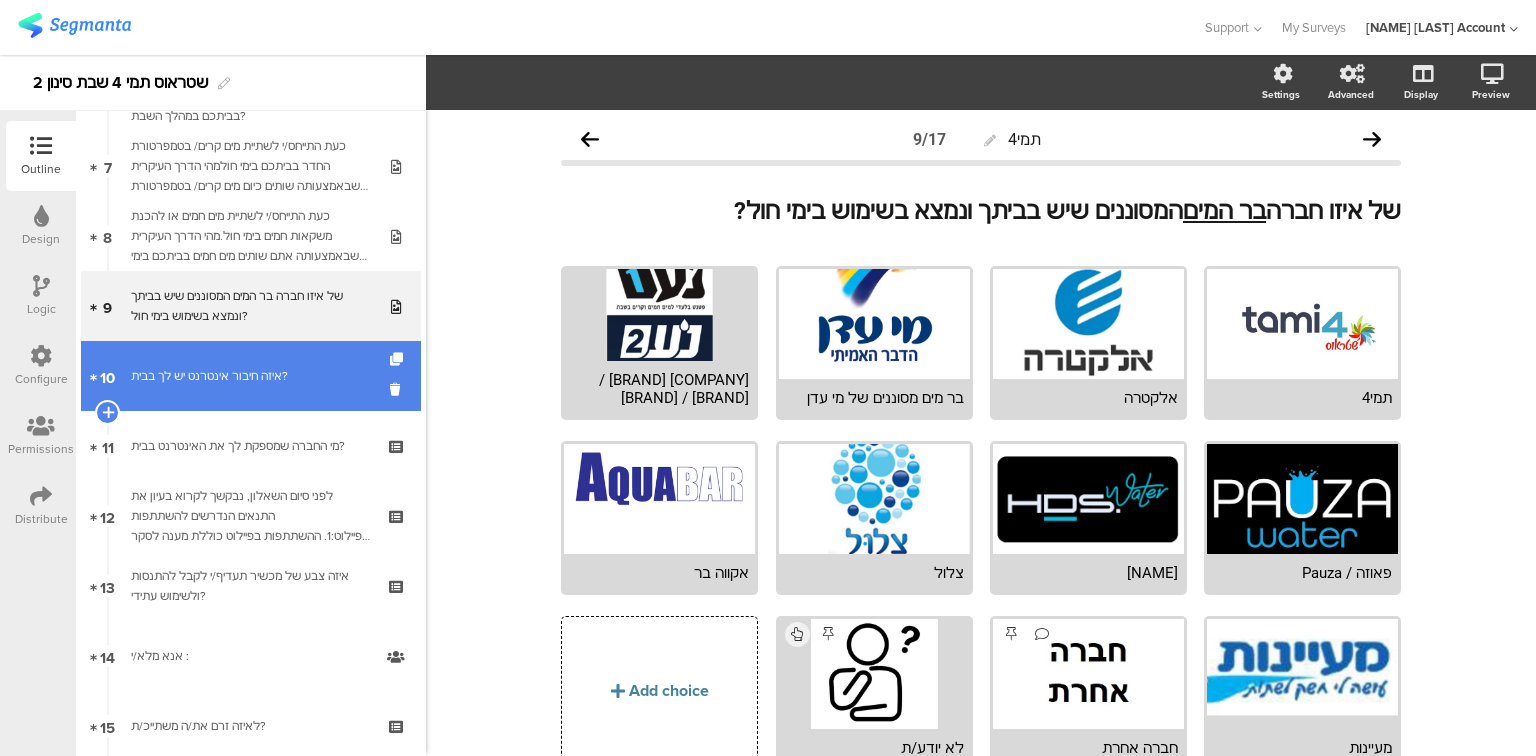 click on "איזה חיבור אינטרנט יש לך בבית?" at bounding box center [250, 376] 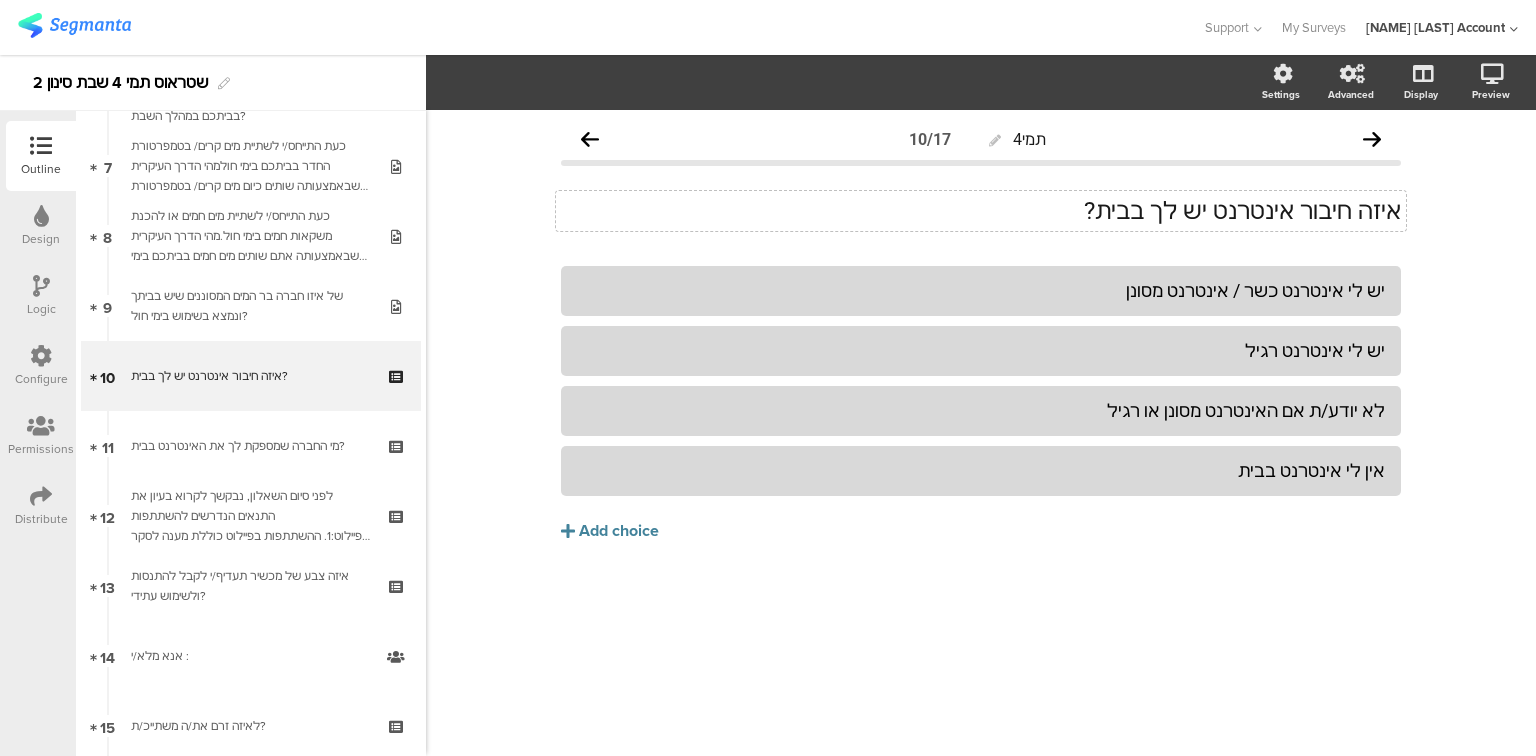 click on "איזה חיבור אינטרנט יש לך בבית?
איזה חיבור אינטרנט יש לך בבית?" at bounding box center (981, 211) 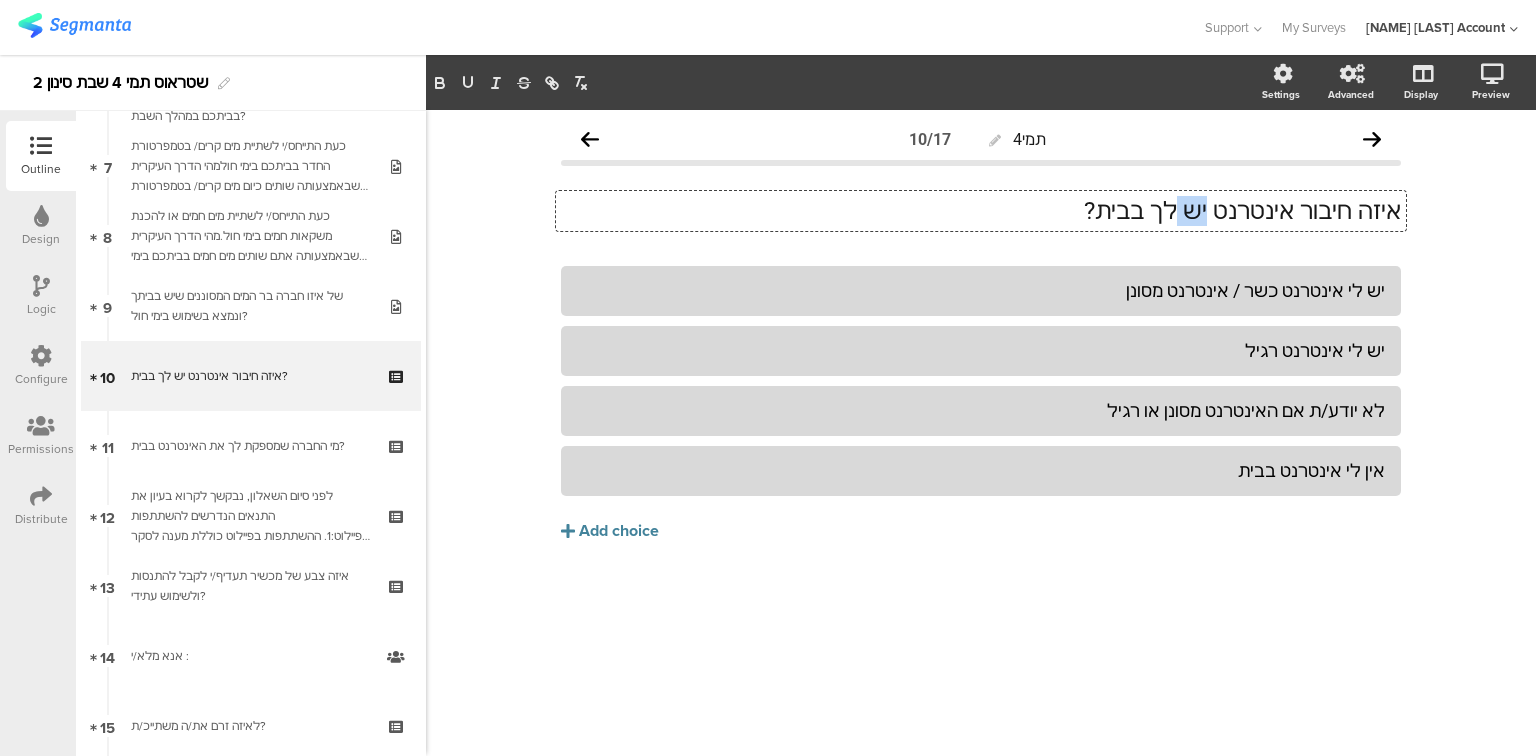 click on "איזה חיבור אינטרנט יש לך בבית?" at bounding box center [981, 211] 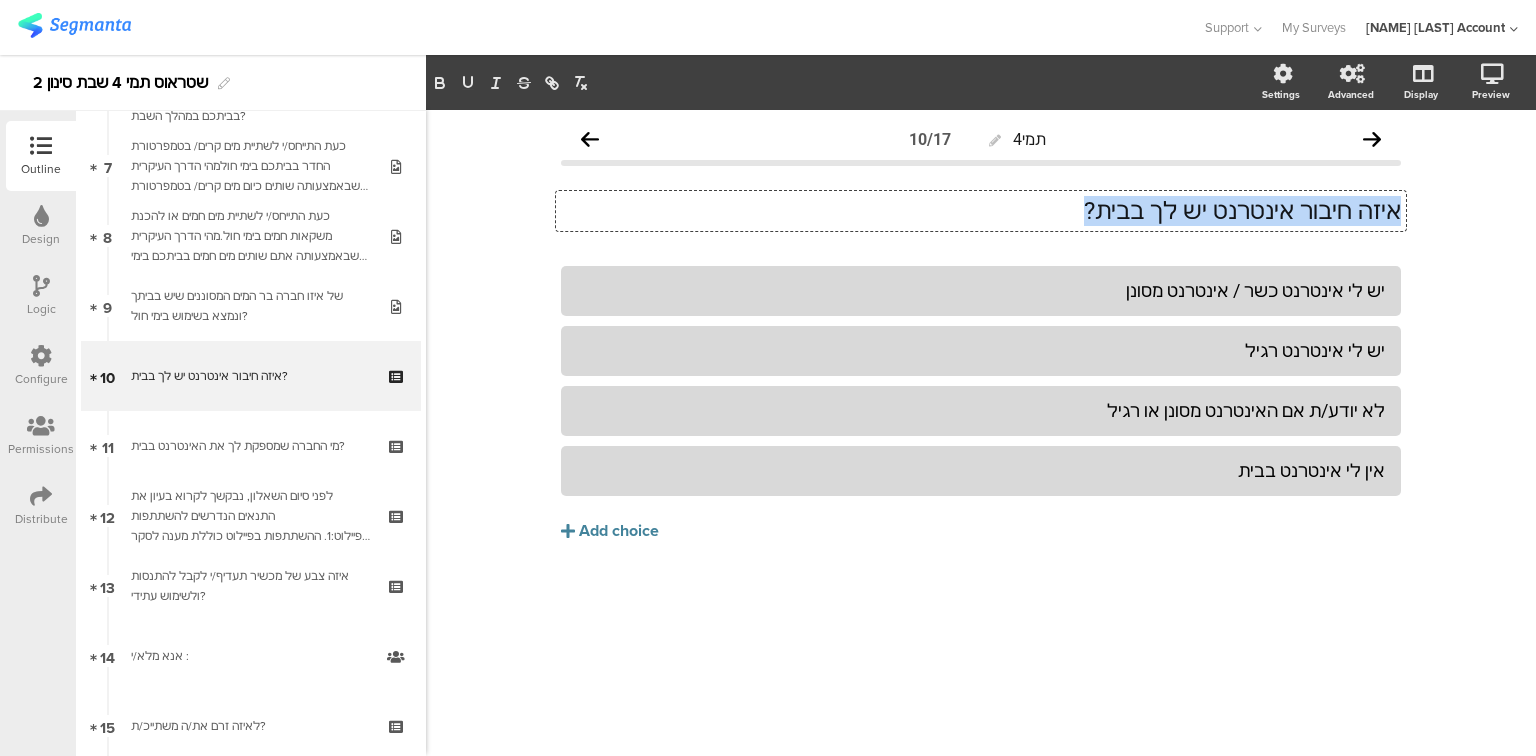 click on "איזה חיבור אינטרנט יש לך בבית?" at bounding box center (981, 211) 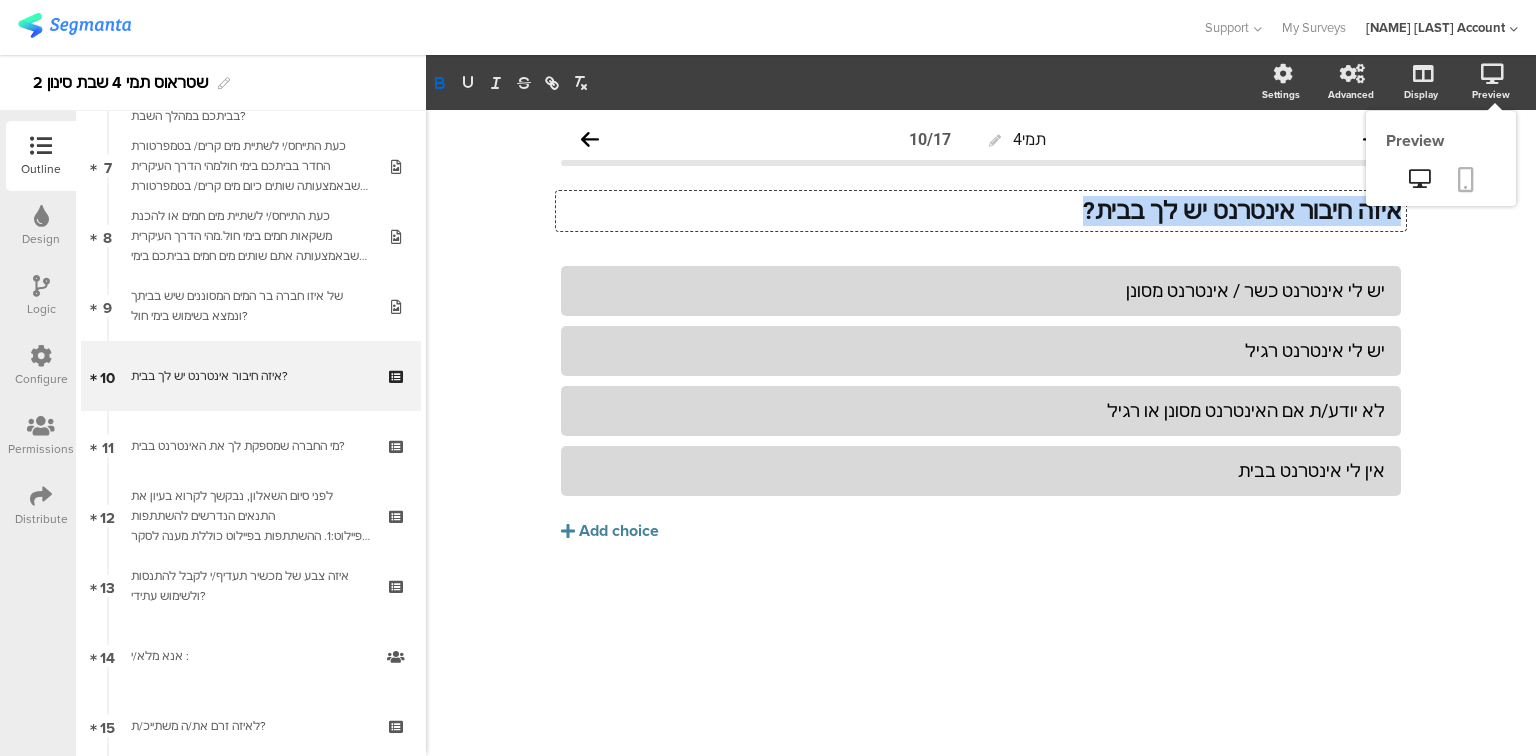 click at bounding box center [1466, 179] 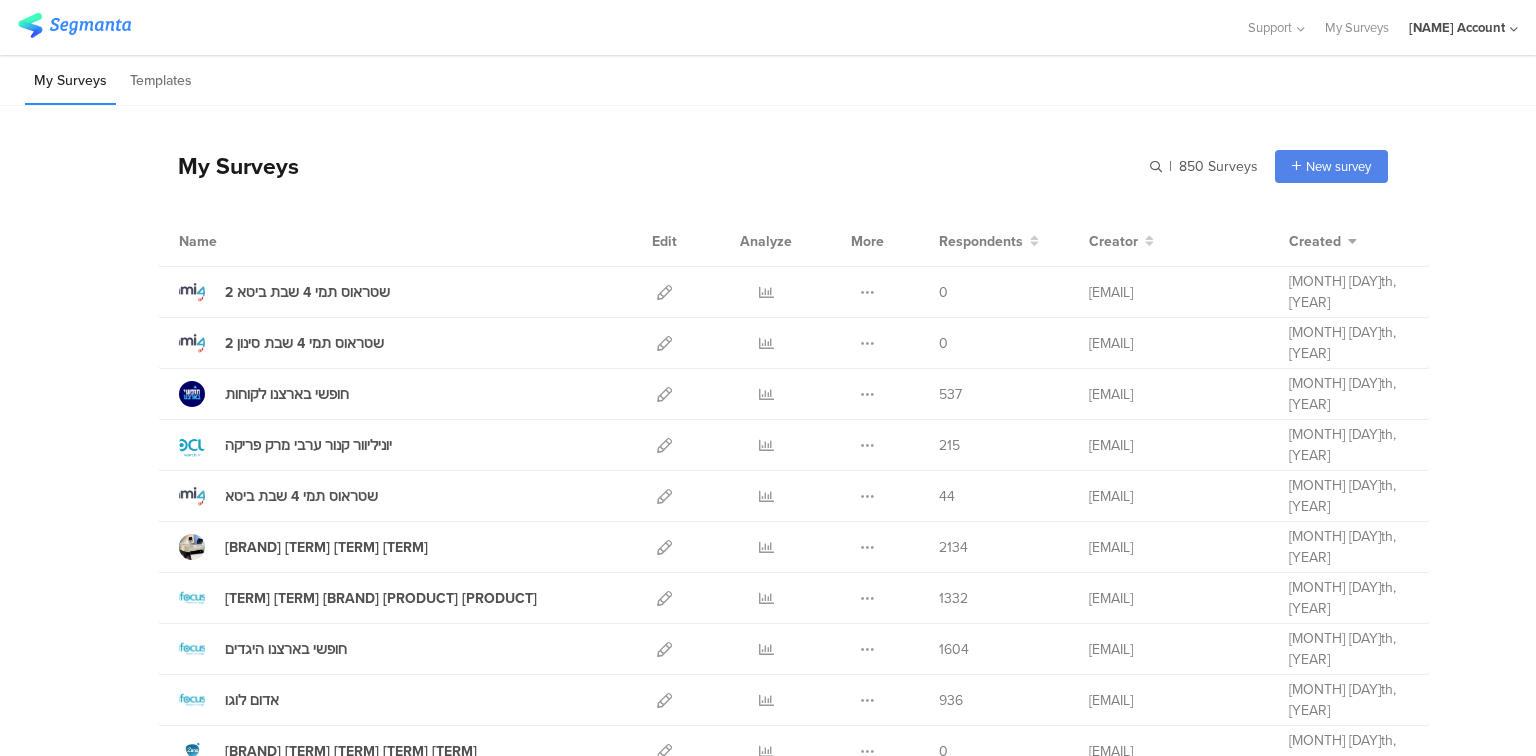scroll, scrollTop: 0, scrollLeft: 0, axis: both 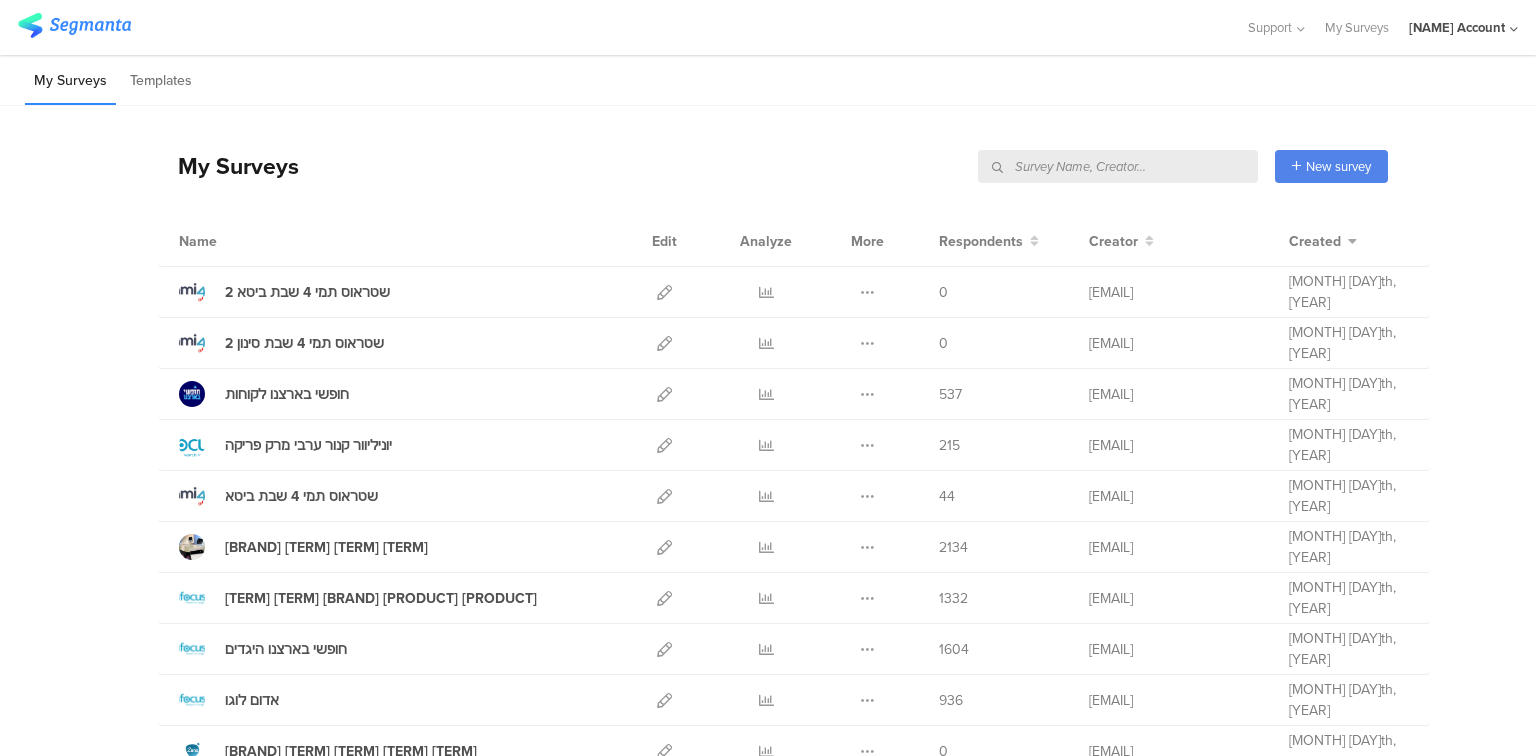 click at bounding box center (1118, 166) 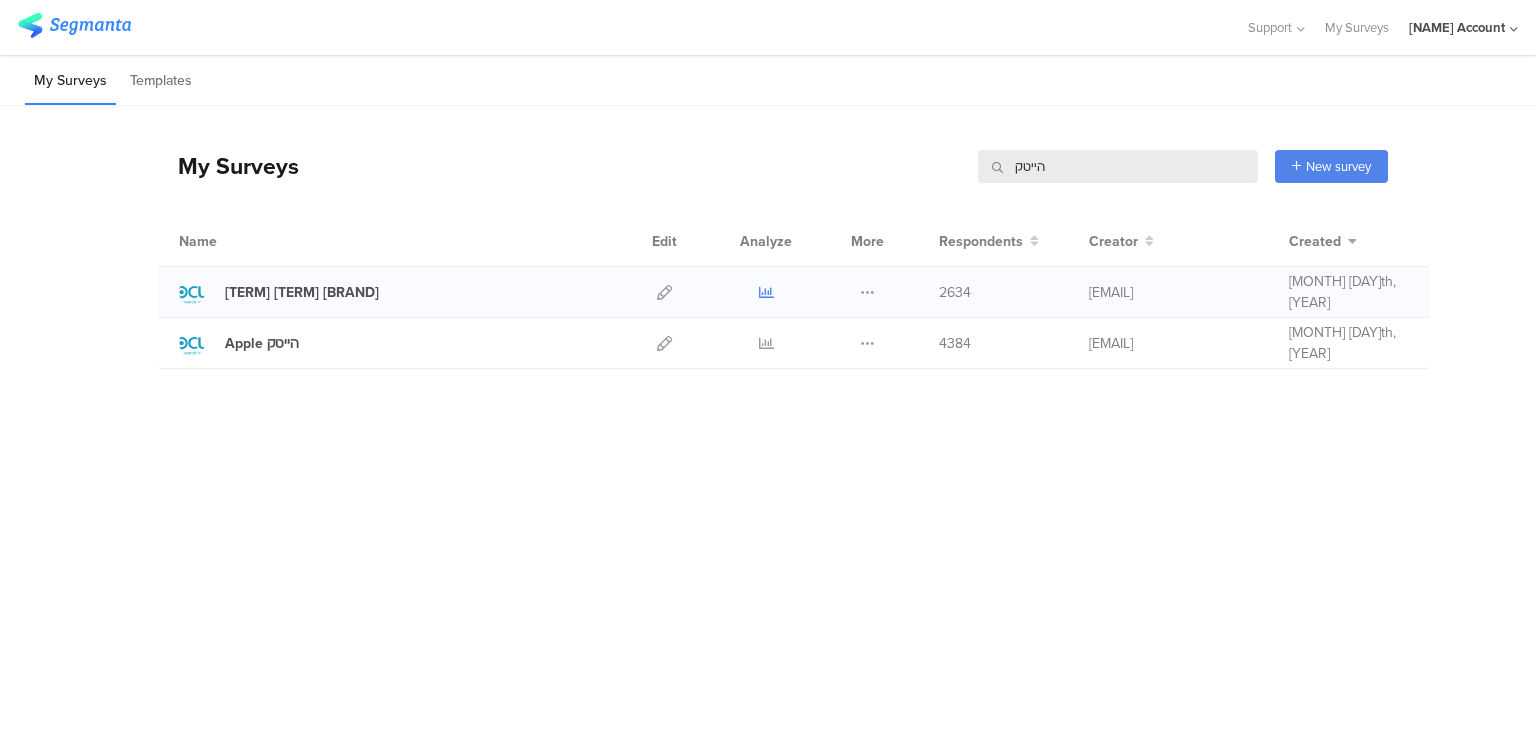 click at bounding box center (766, 292) 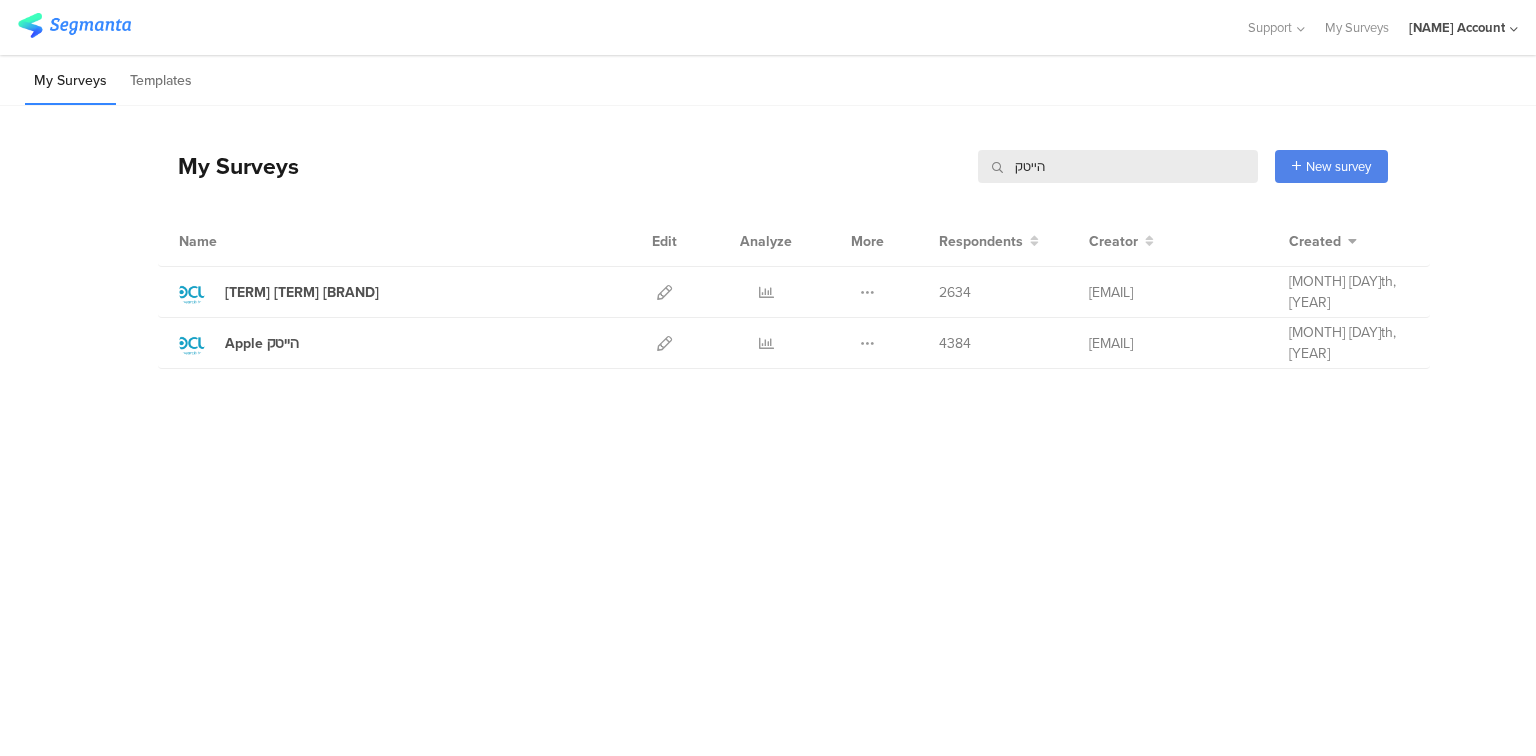 click on "הייטק" at bounding box center [1118, 166] 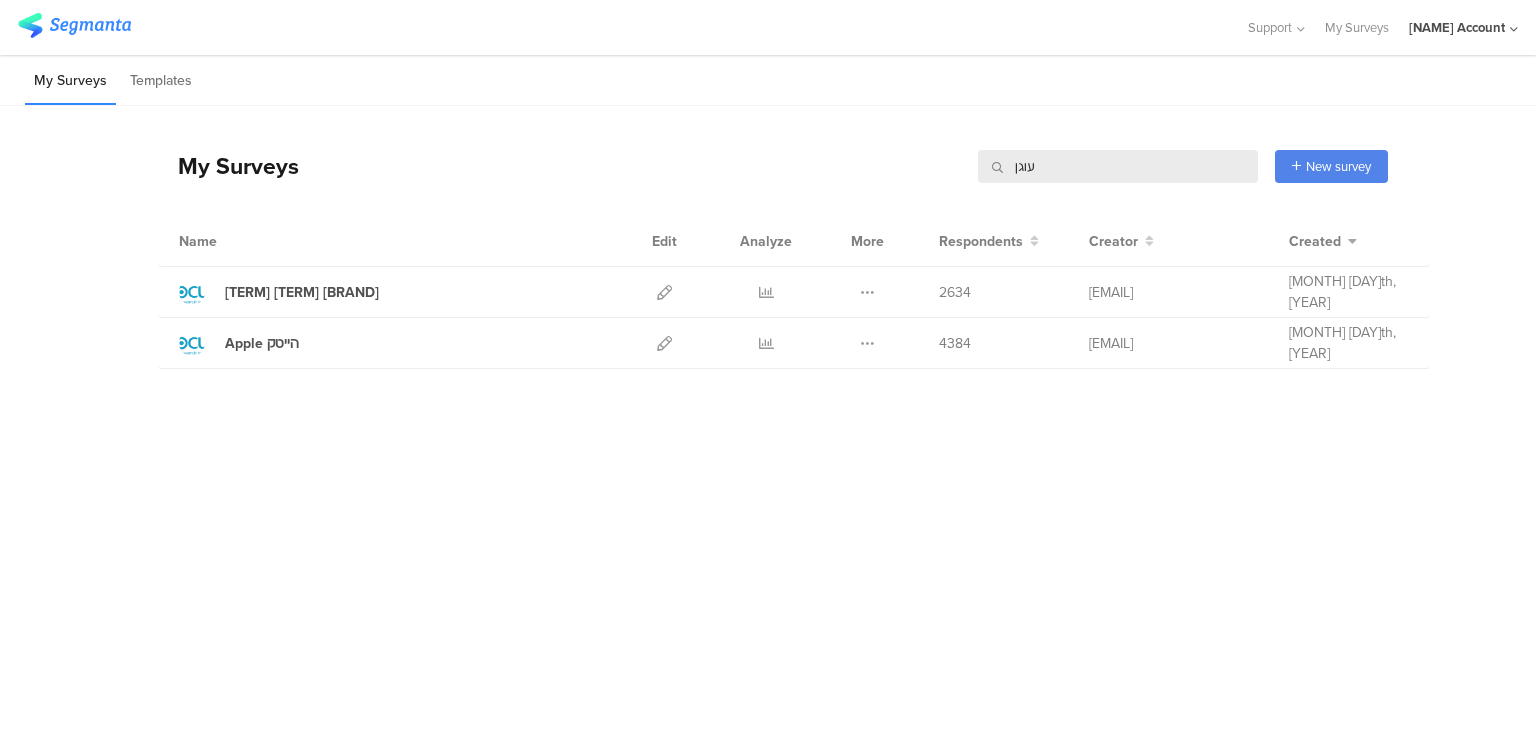 type on "עוגן" 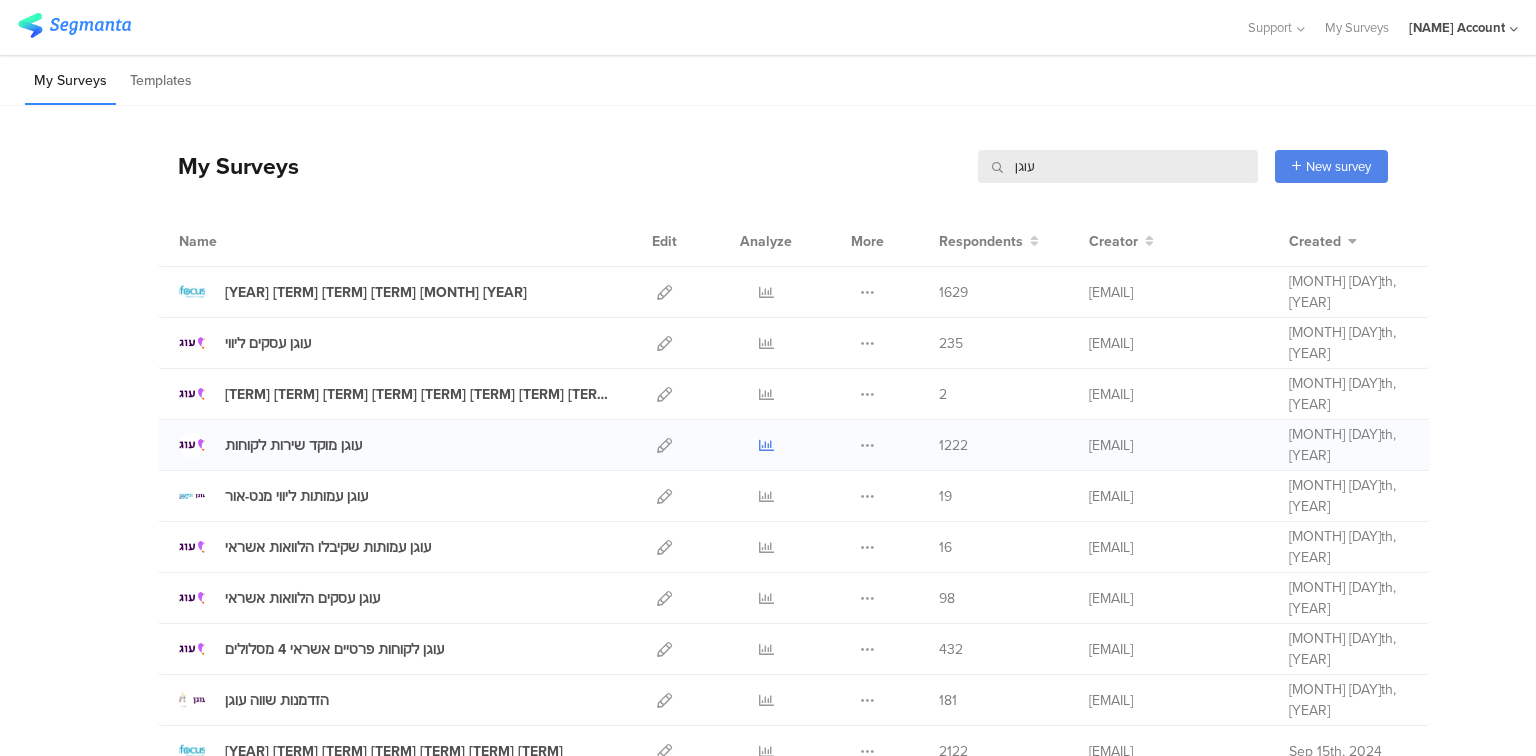 click at bounding box center [766, 445] 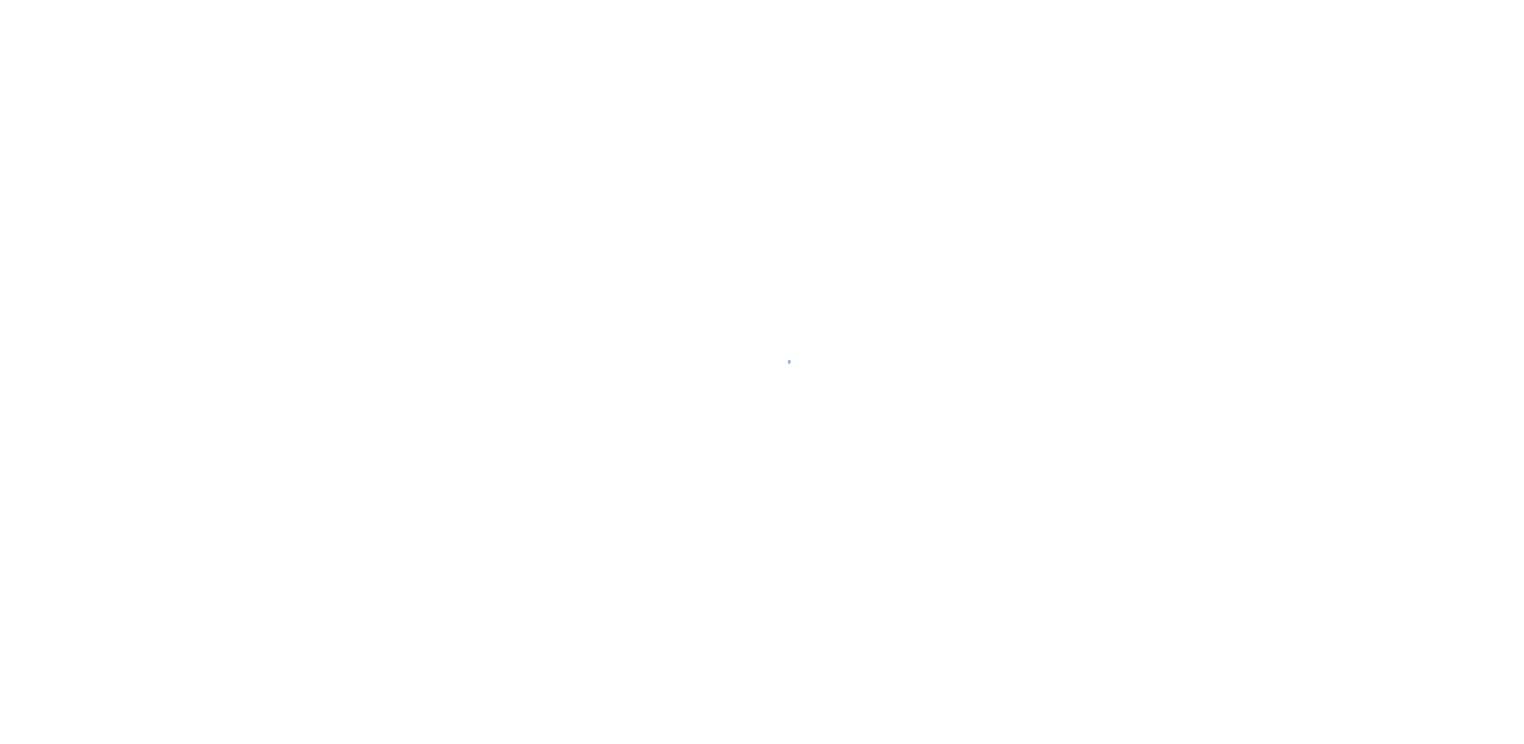 scroll, scrollTop: 0, scrollLeft: 0, axis: both 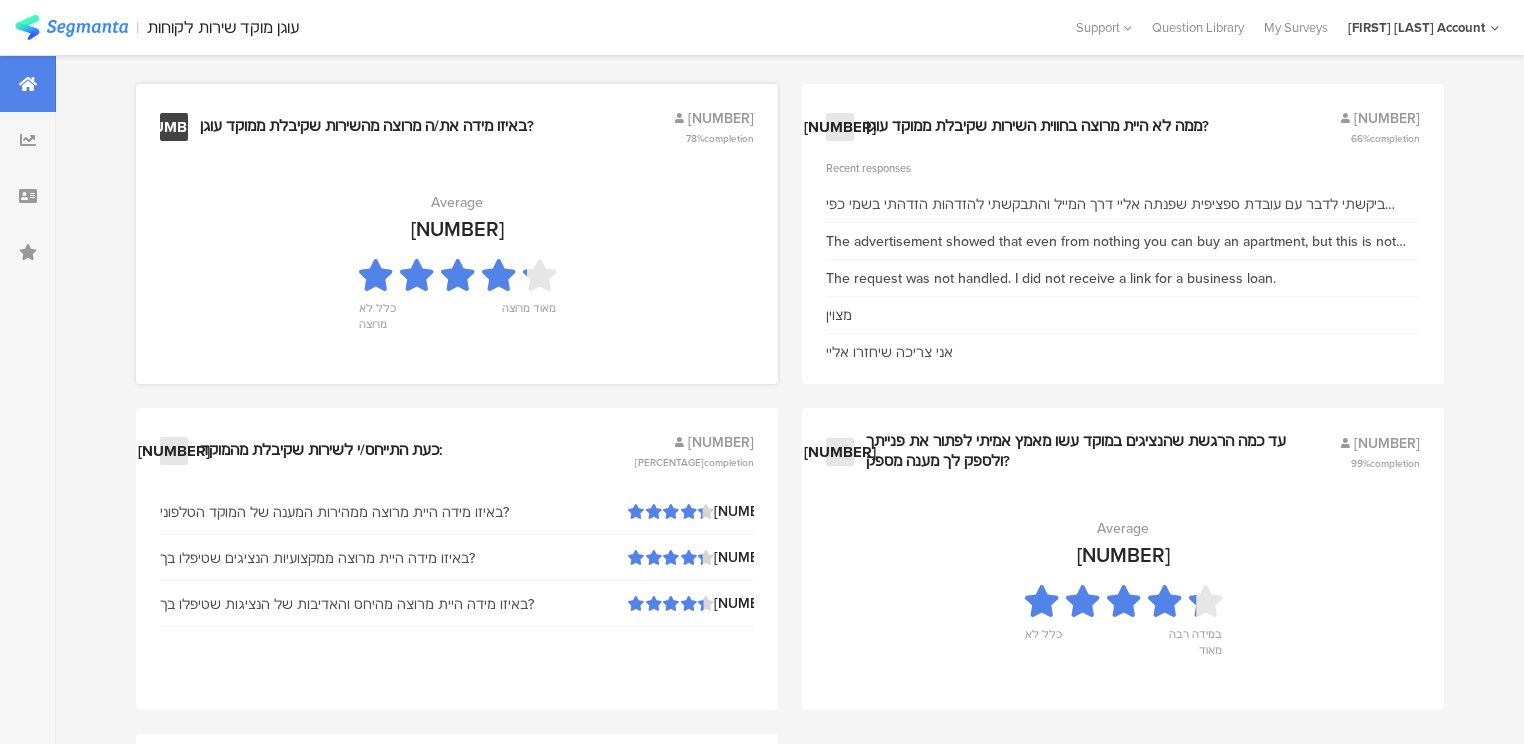 click on "באיזו מידה את/ה מרוצה מהשירות שקיבלת ממוקד עוגן?" at bounding box center (367, 127) 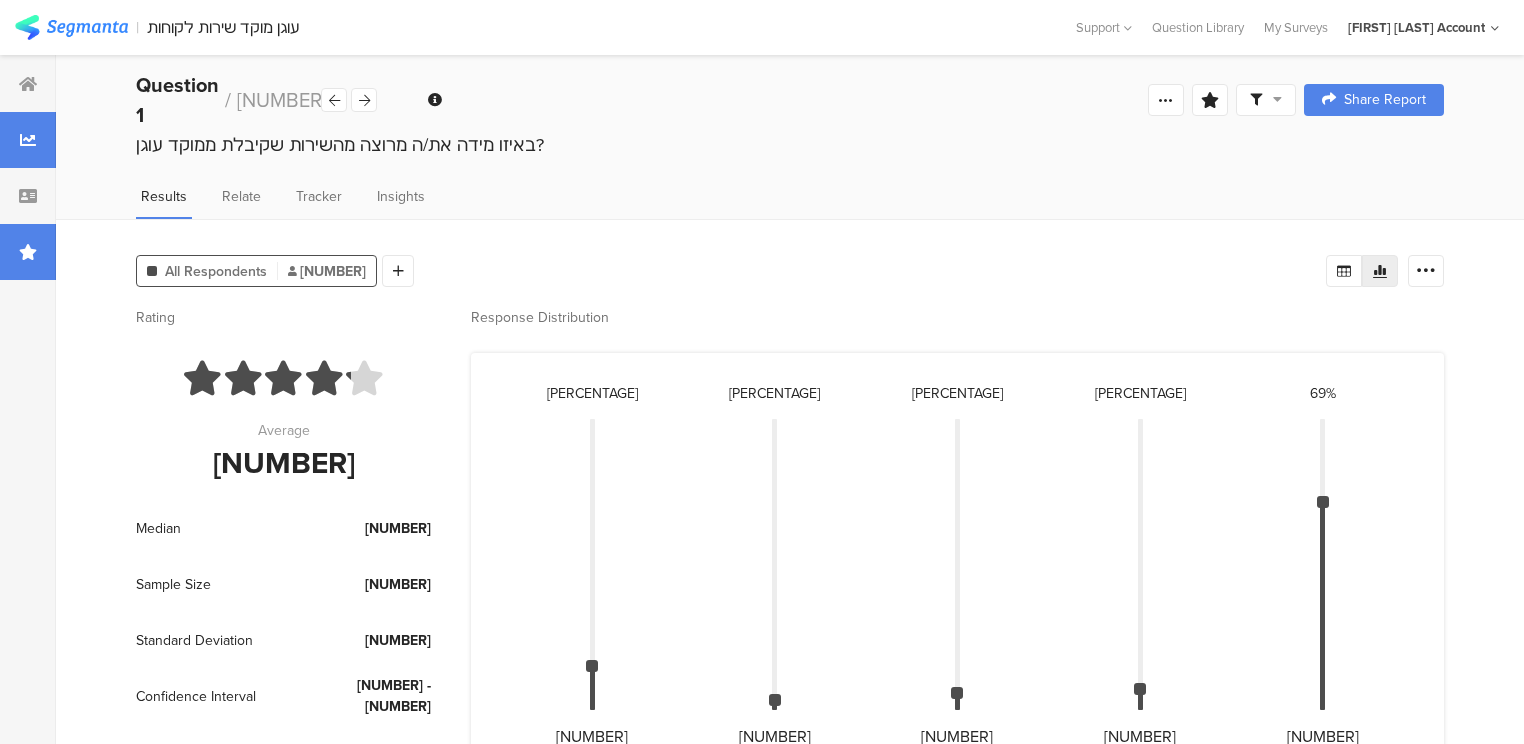 click at bounding box center (28, 252) 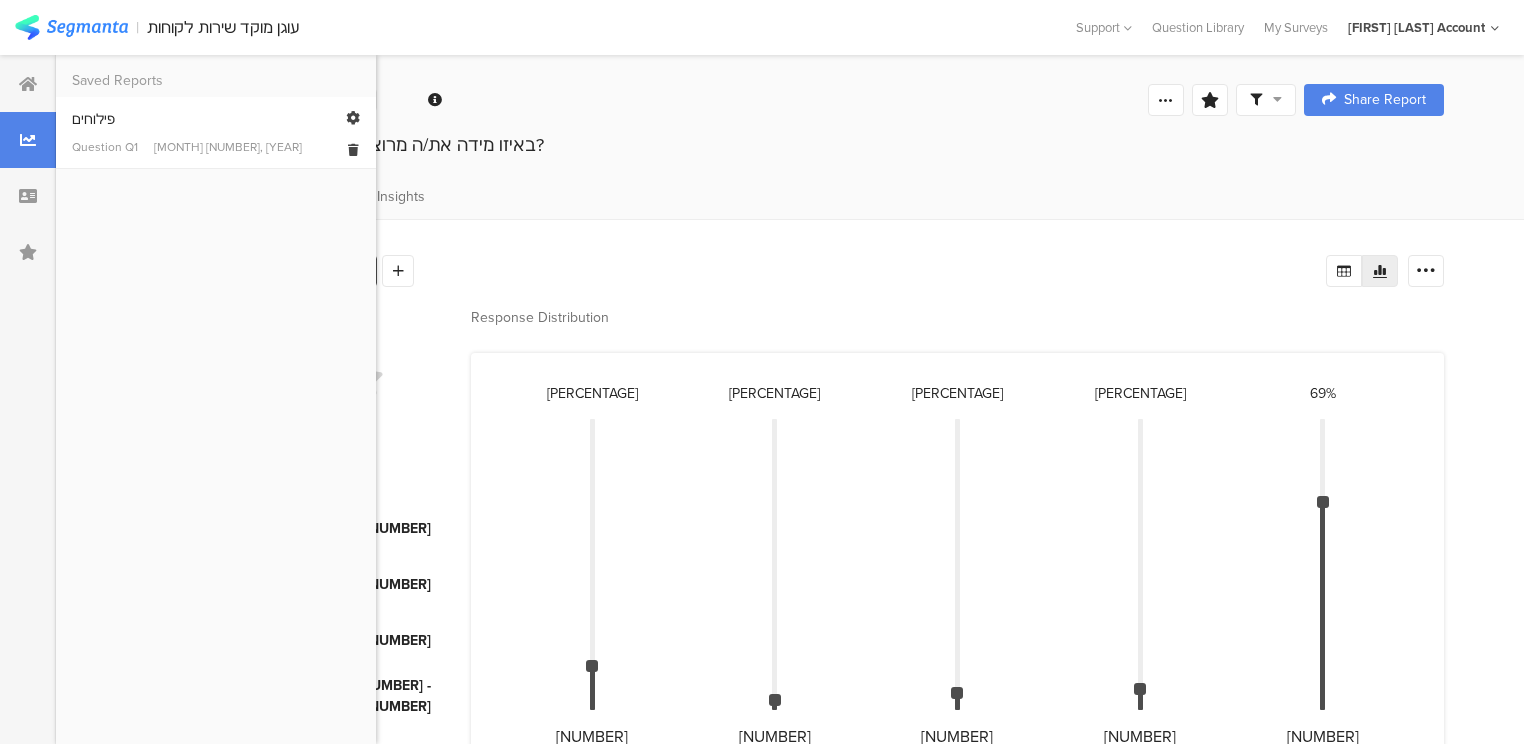 click on "Warning Yes, continue   No, cancel   פילוחים   Question Q1   [DATE]   Edit Saved Item   Name   פילוחים           Save   Cancel" at bounding box center [216, 133] 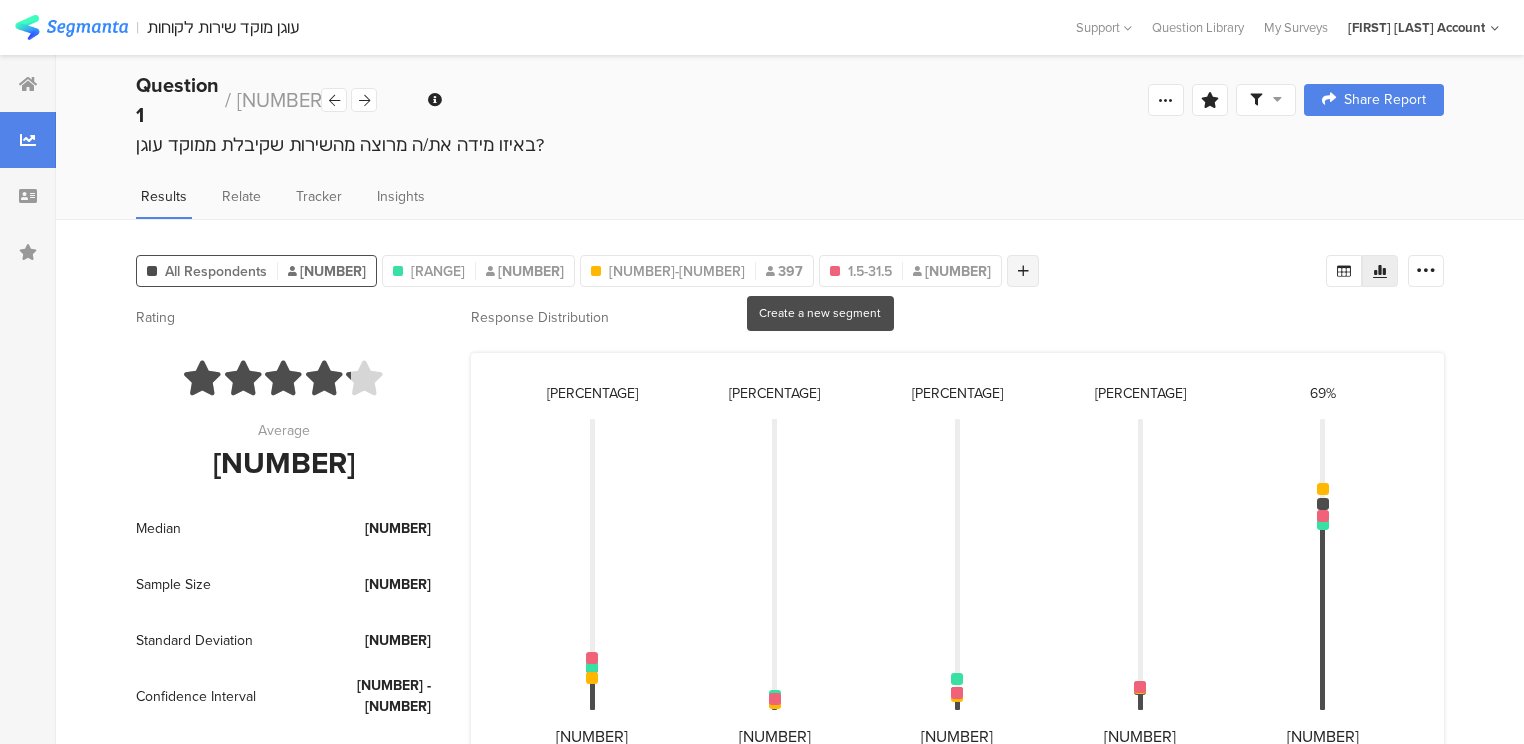click at bounding box center [1023, 271] 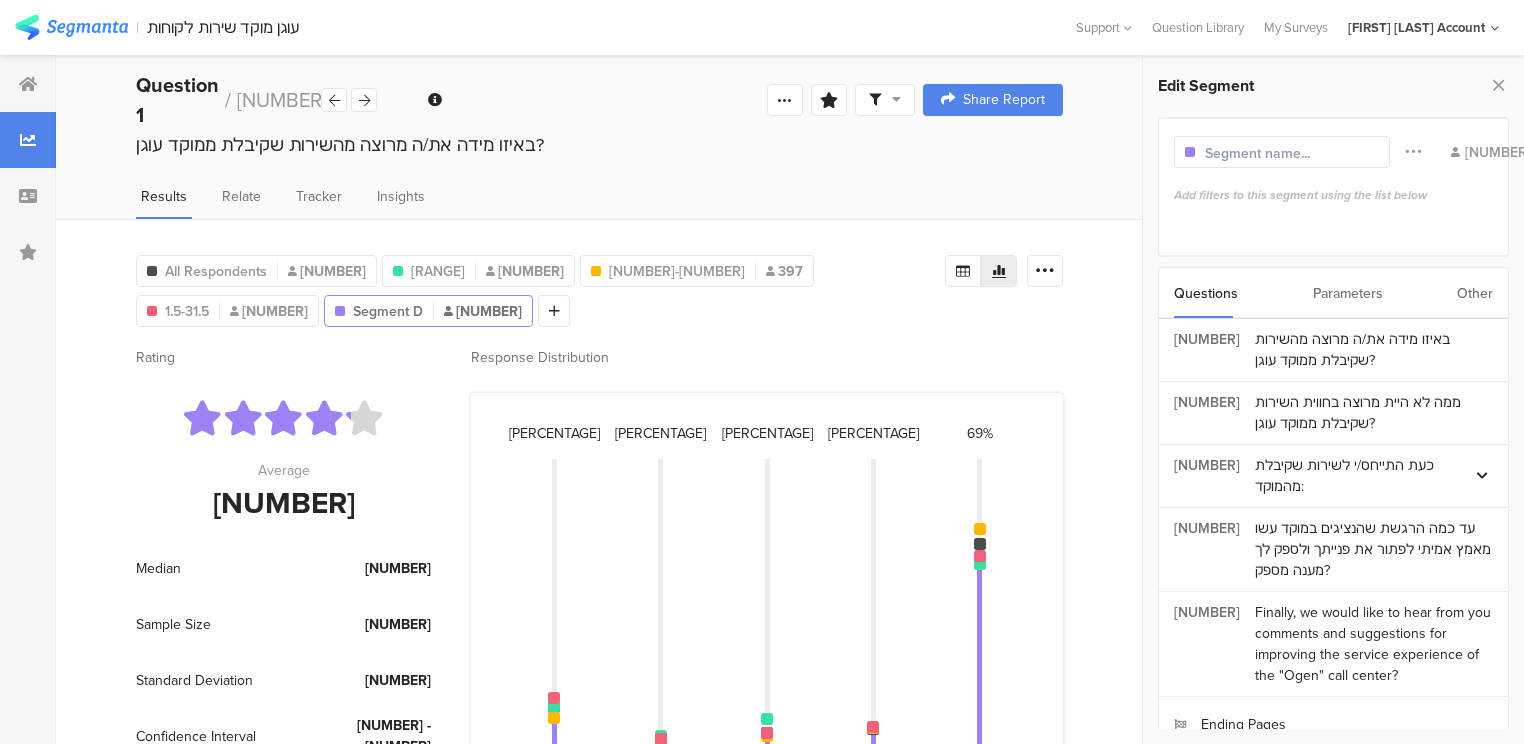 click on "Other" at bounding box center (1475, 293) 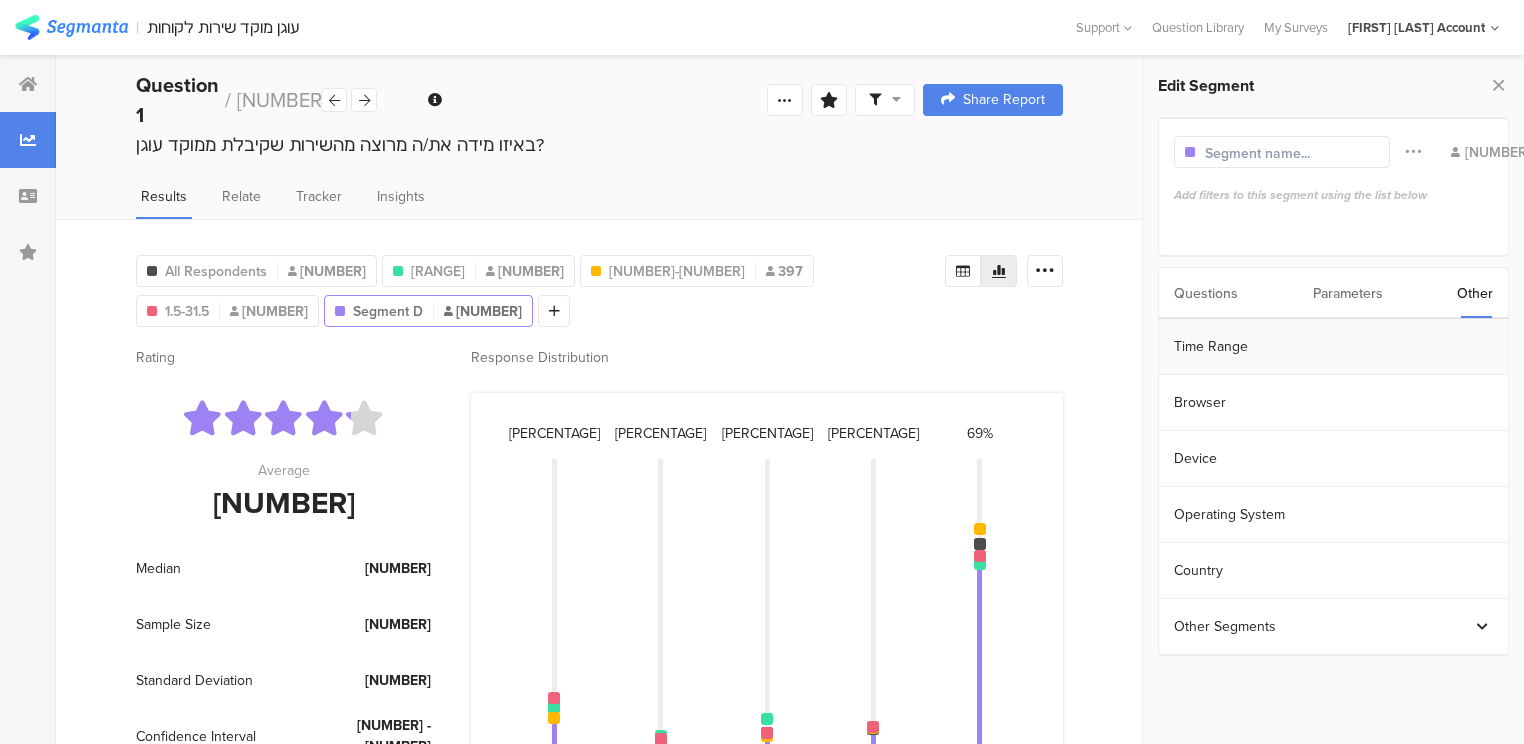 click on "Time Range" at bounding box center (1333, 347) 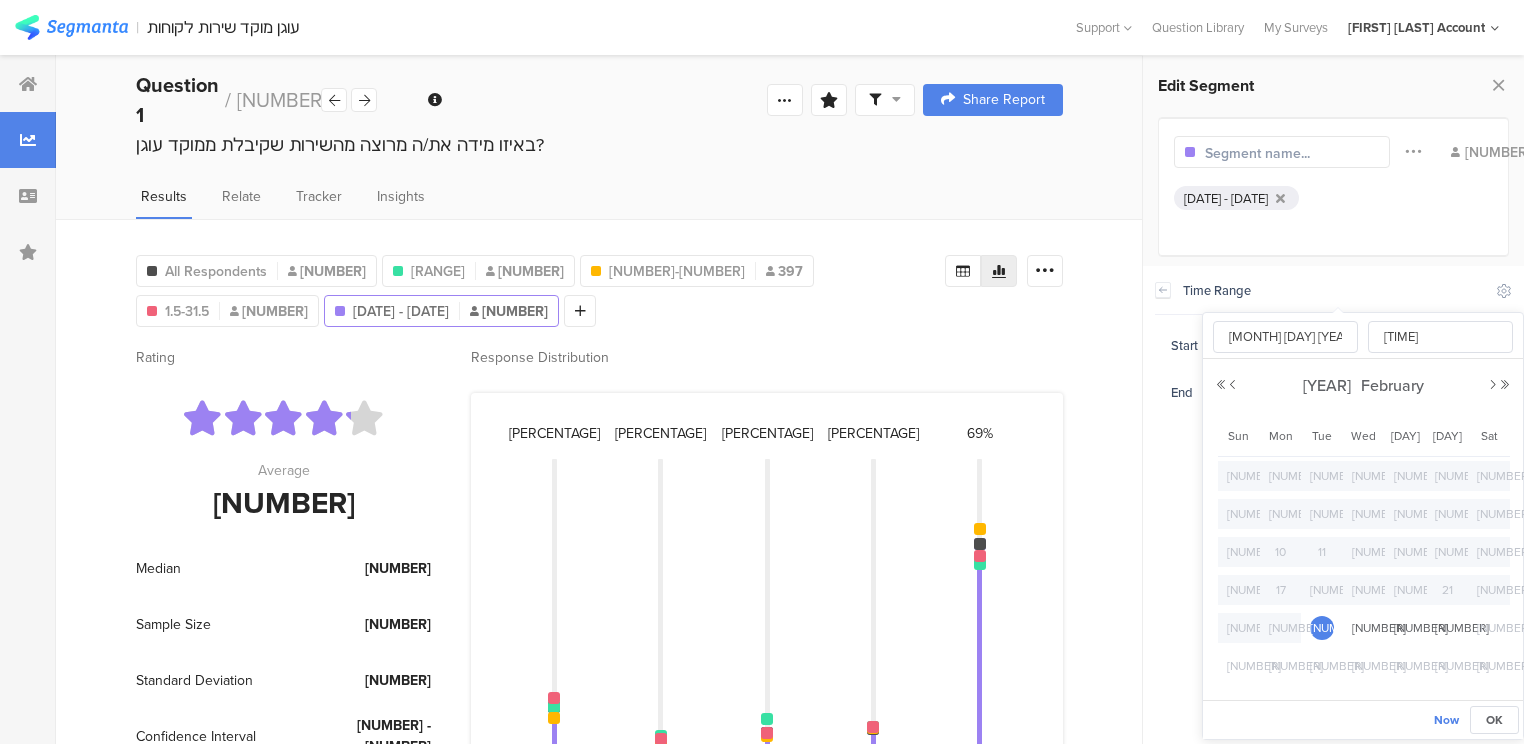 click on "You are using an unsupported version of Internet Explorer.
Unsupported browsers can put your security at risk, are slow and don't work with most of Segmanta's features. To get the latest Segmanta features, you will need to  upgrade to a modern browser.
Install   Google Chrome
Upgrade   Internet Explorer
Not now
Oops! Your browser or browser version isn't supported by Segmanta
To enjoy the best possible experience use the latest version of one of the browsers listed below:
Google Chrome
Mozilla Firefox
Microsoft Edge
Don't worry! Survey respondents will still be able to view & take surveys on this browser.
|
עוגן מוקד שירות לקוחות
Help Center
Live Chat" at bounding box center [762, 372] 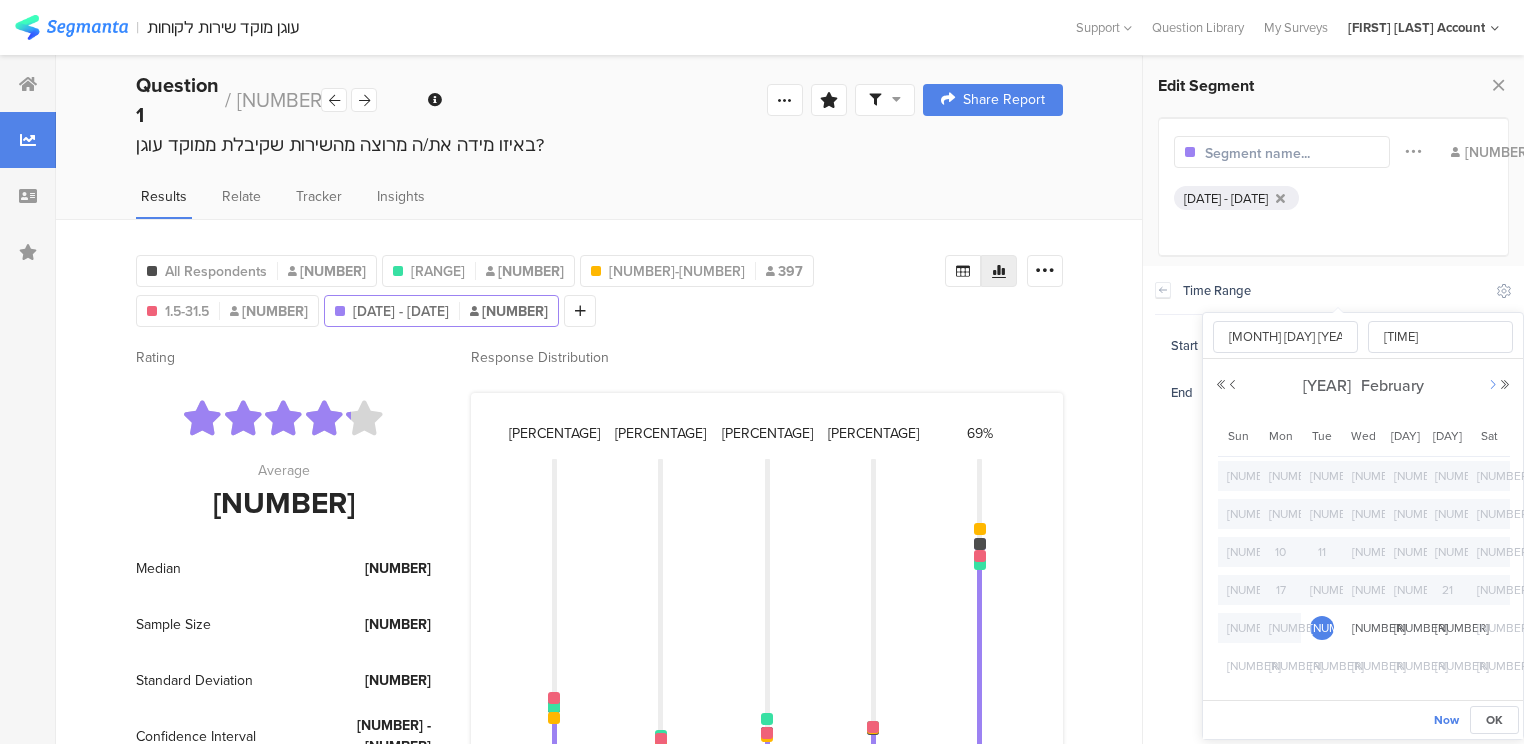 click at bounding box center [1493, 385] 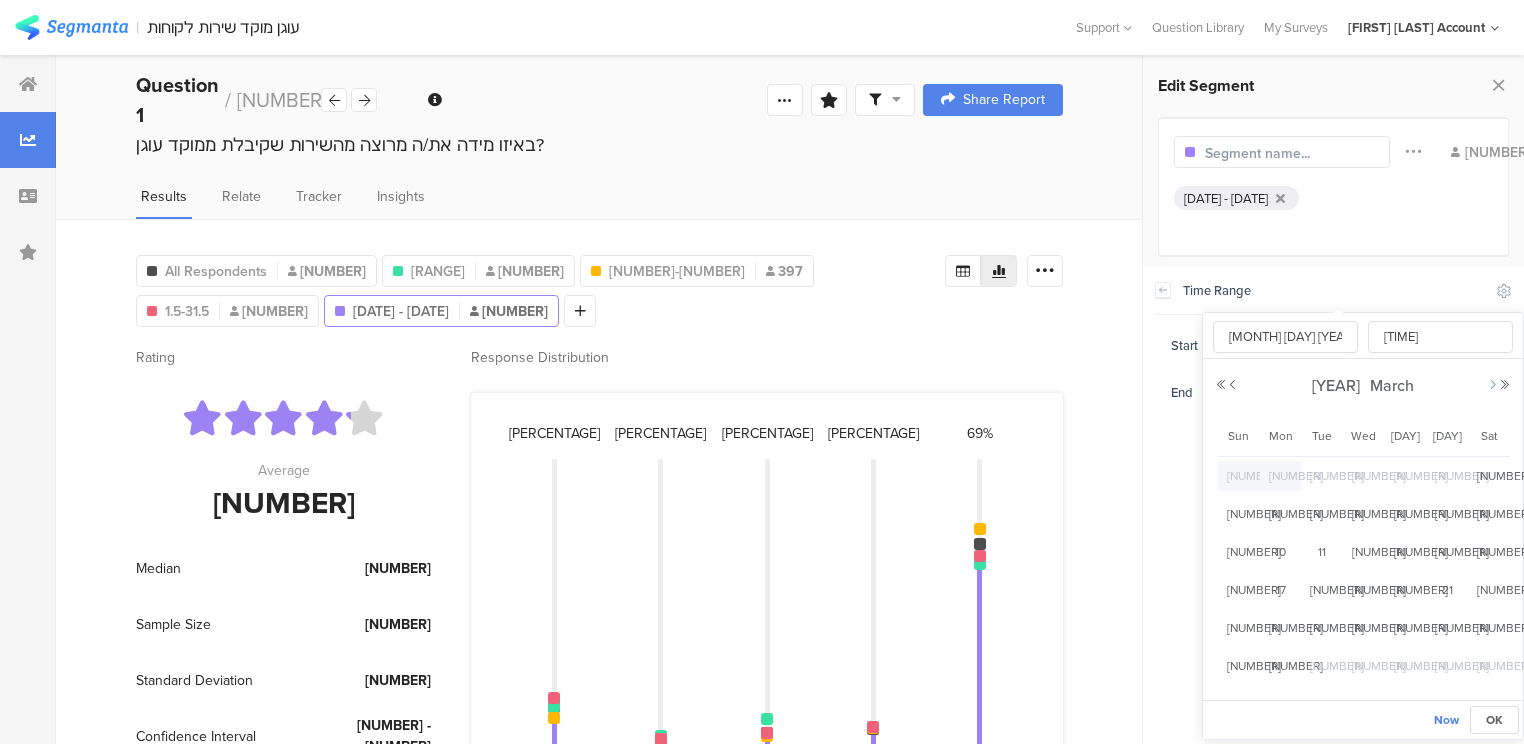 click at bounding box center [1493, 385] 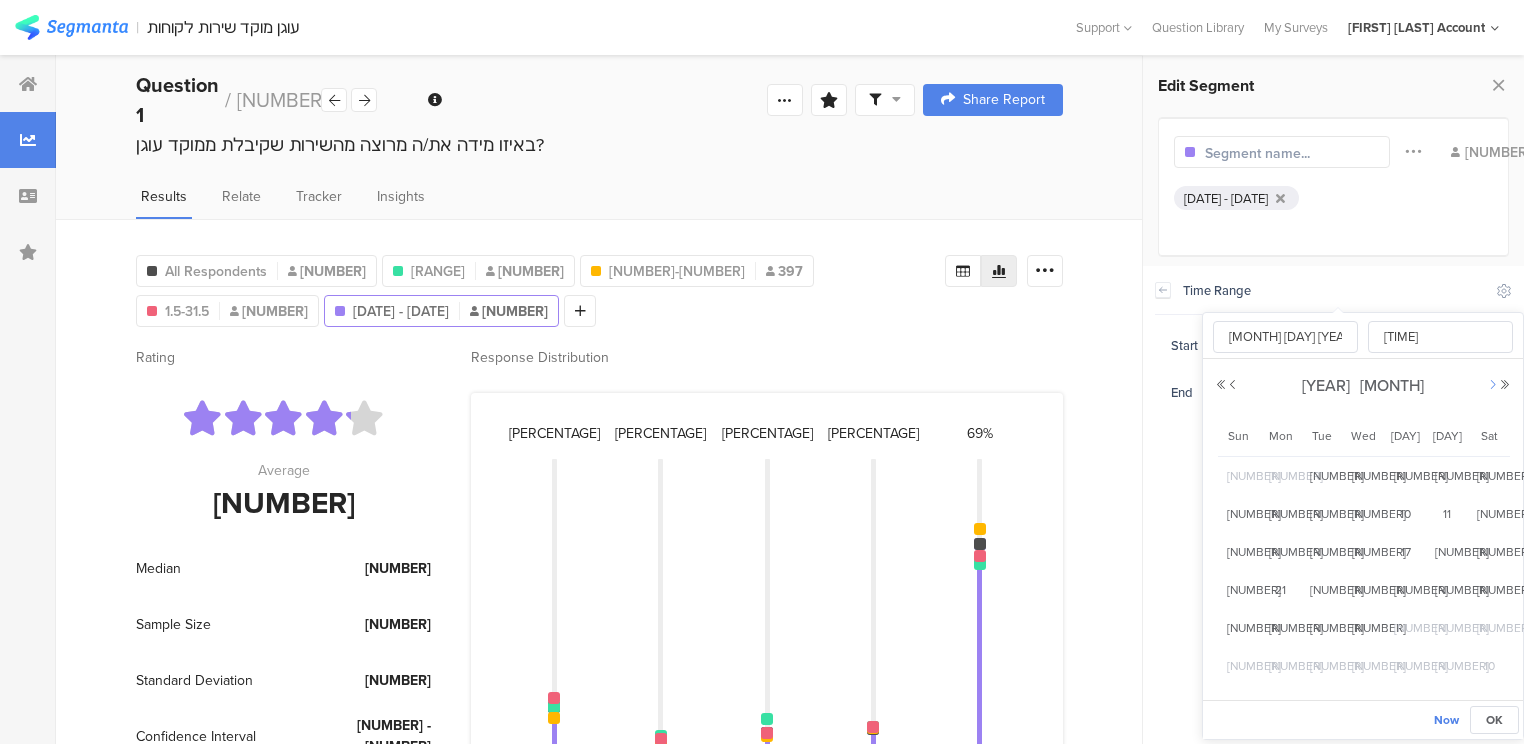 click at bounding box center [1493, 385] 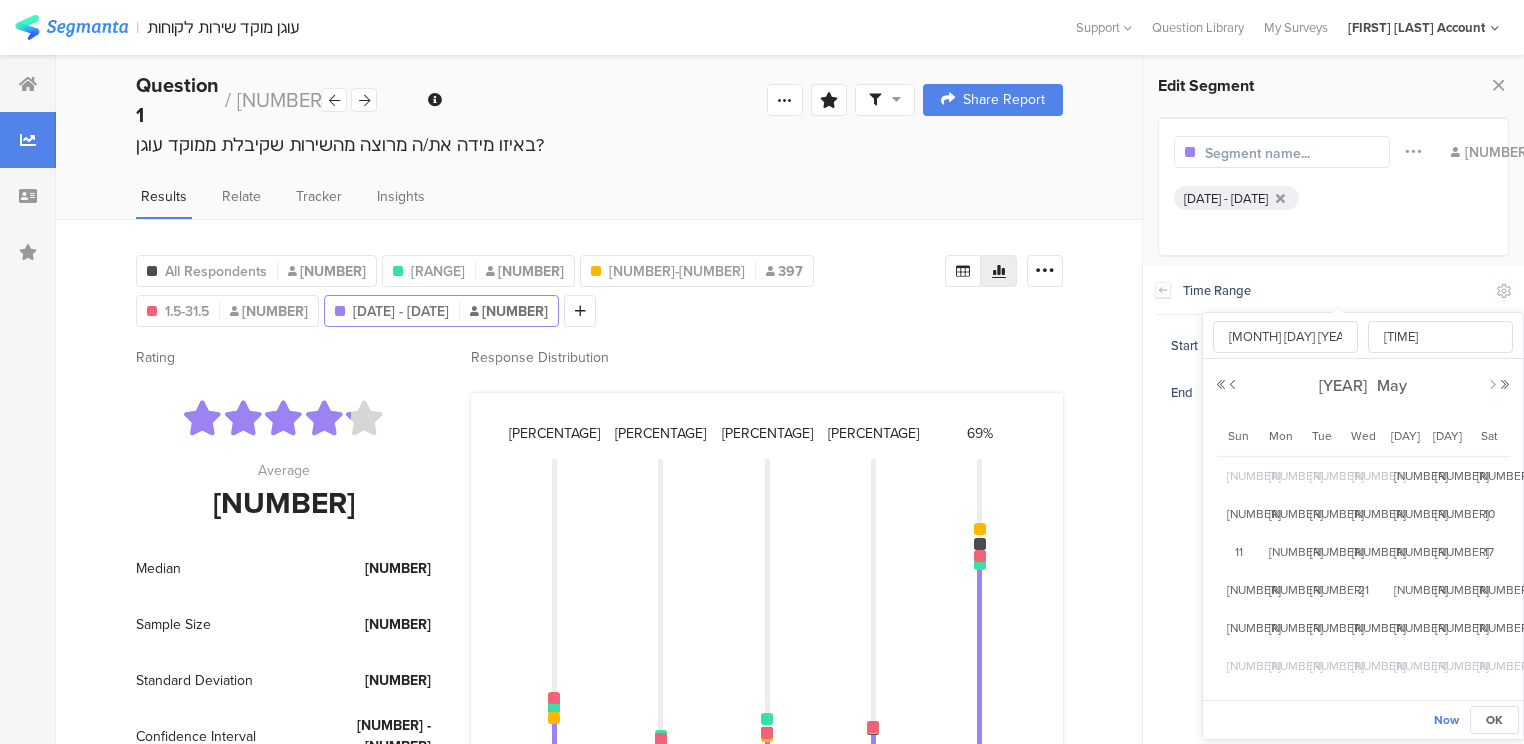 click at bounding box center [1493, 385] 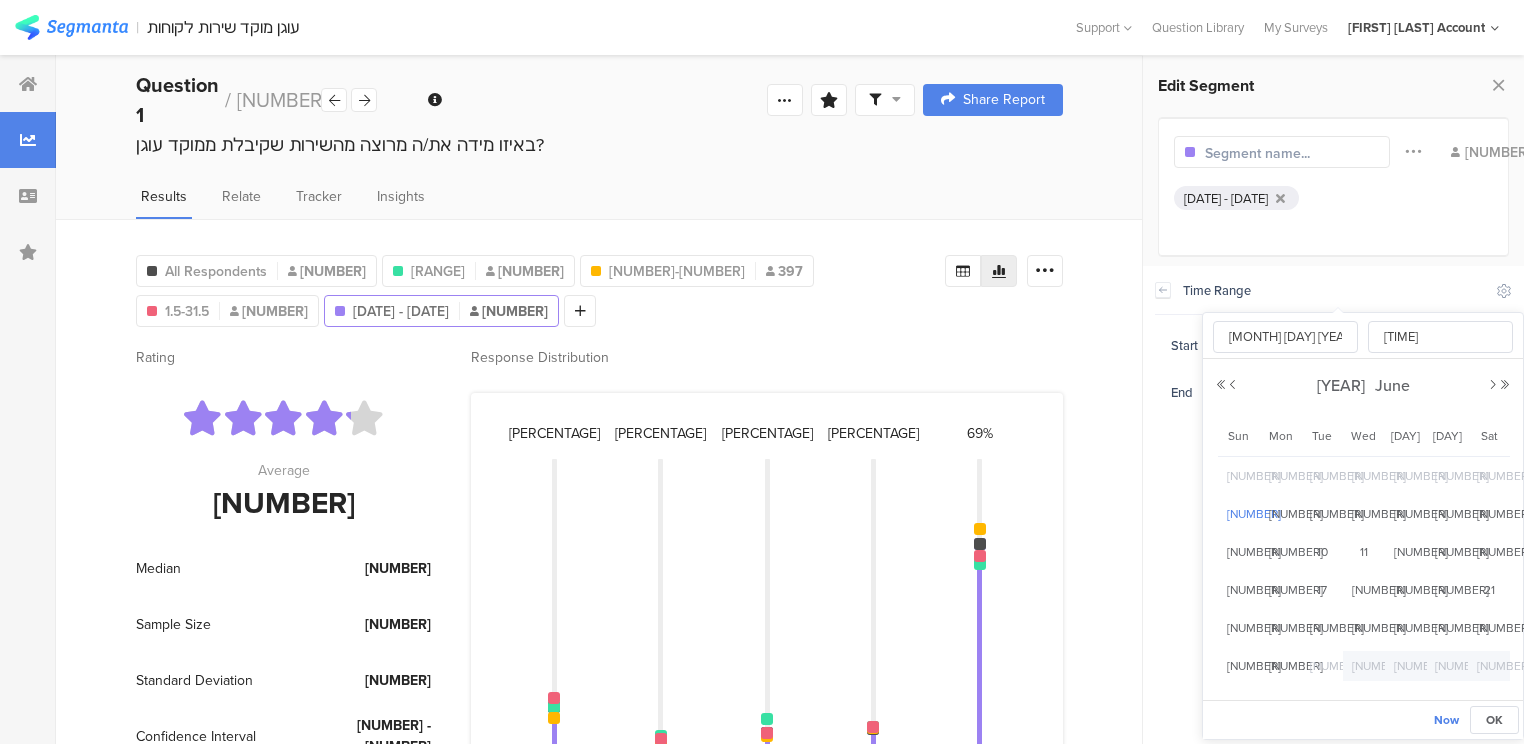 click on "[NUMBER]" at bounding box center [1239, 514] 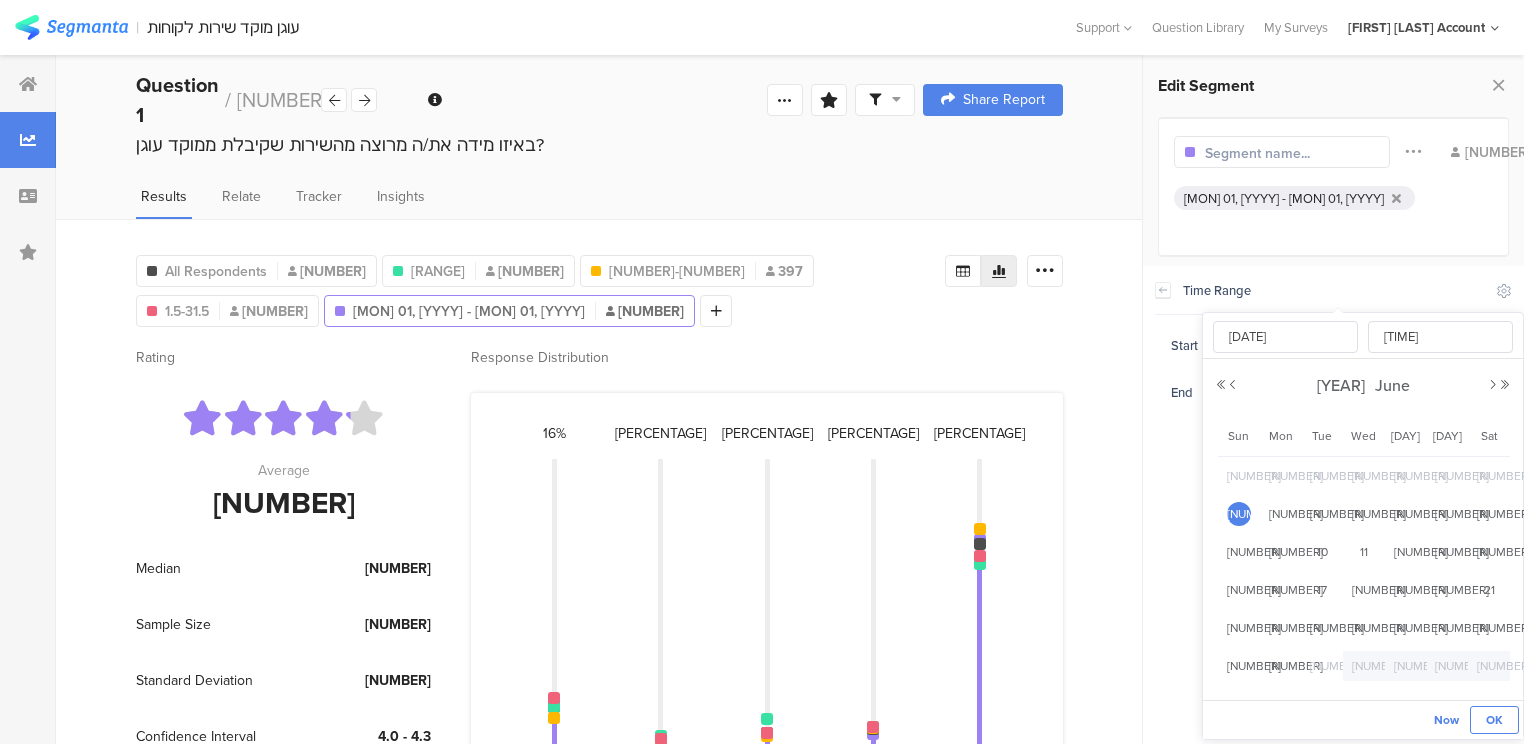 click on "OK" at bounding box center [1494, 720] 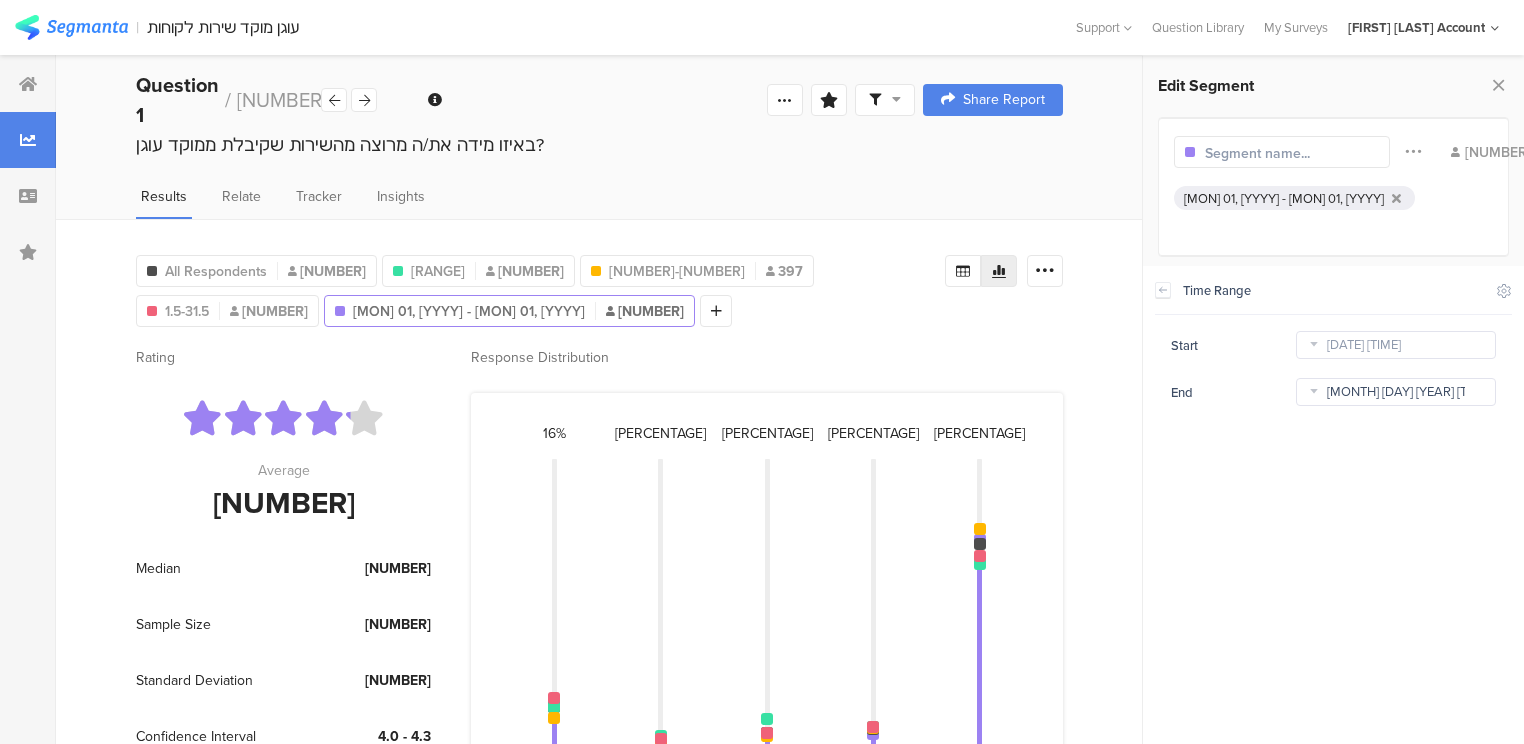 click on "[MONTH] [DAY] [YEAR] [TIME]" at bounding box center [1396, 345] 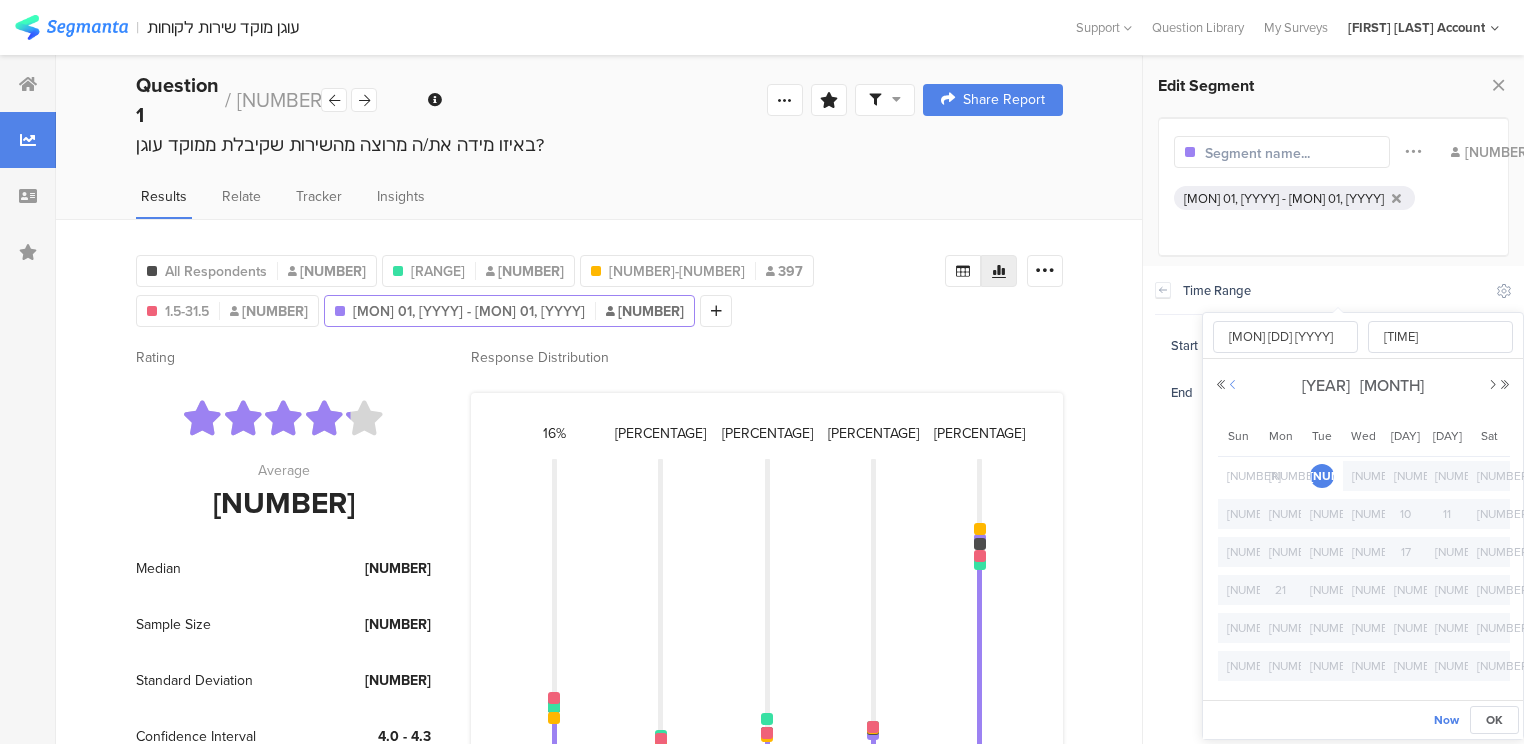 click at bounding box center (0, 0) 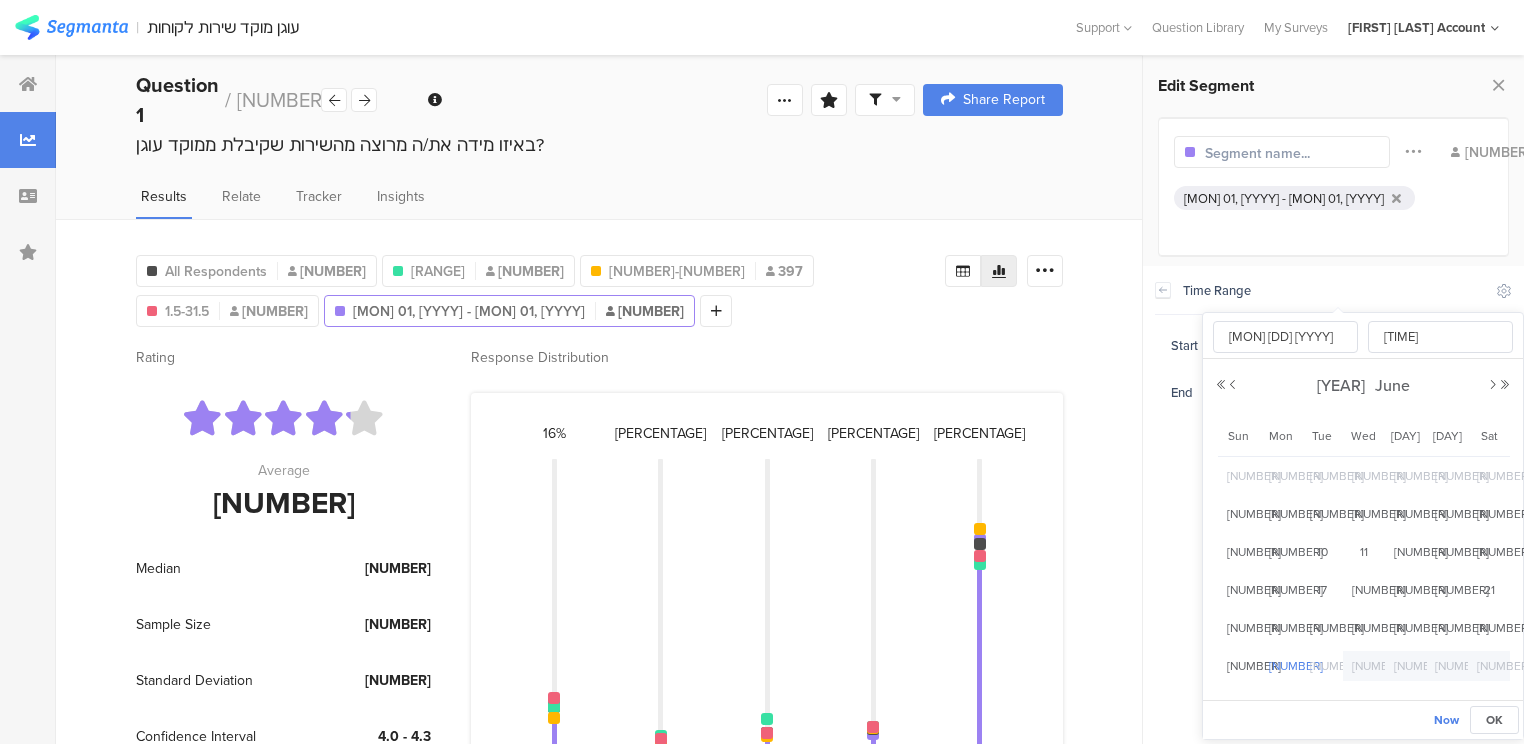 click on "[NUMBER]" at bounding box center (0, 0) 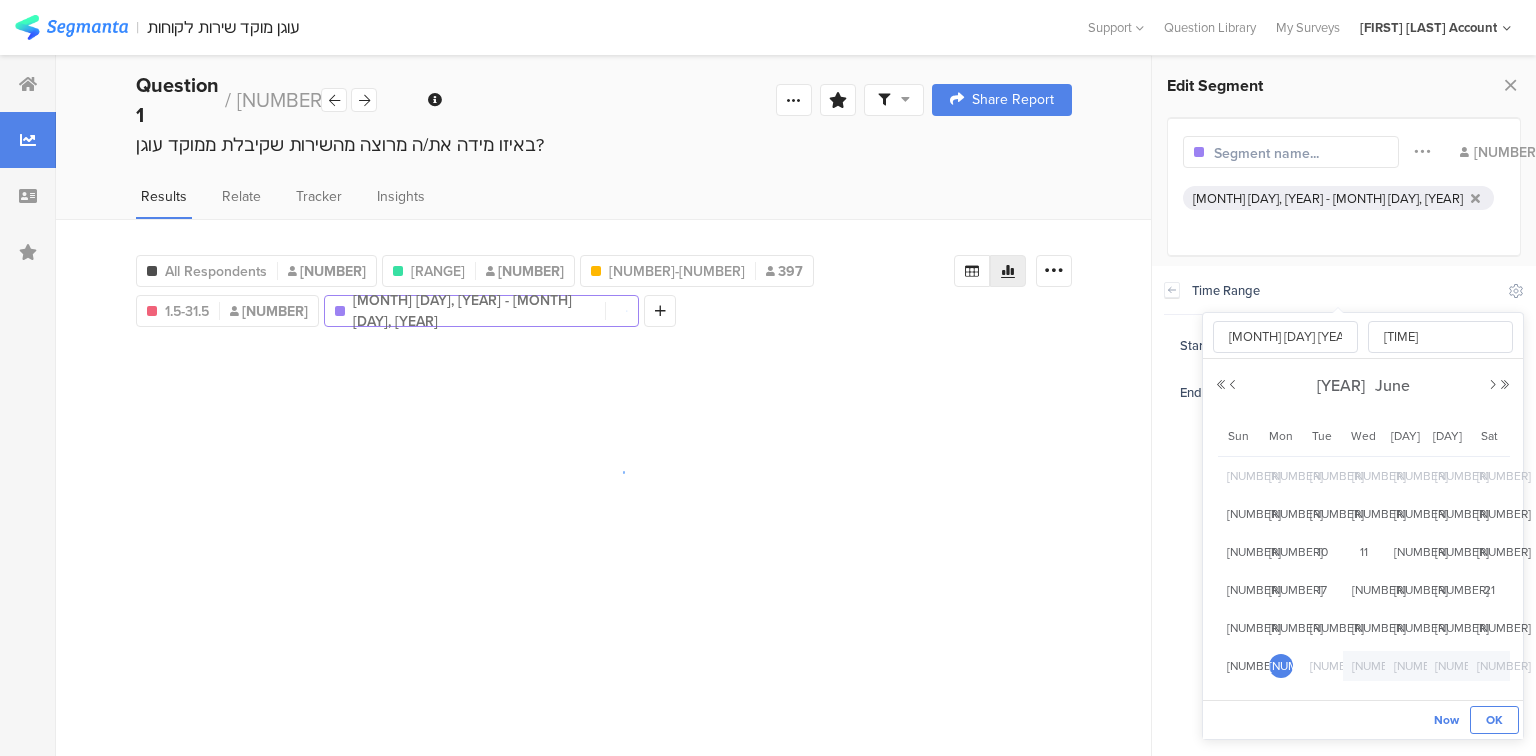 click on "OK" at bounding box center [0, 0] 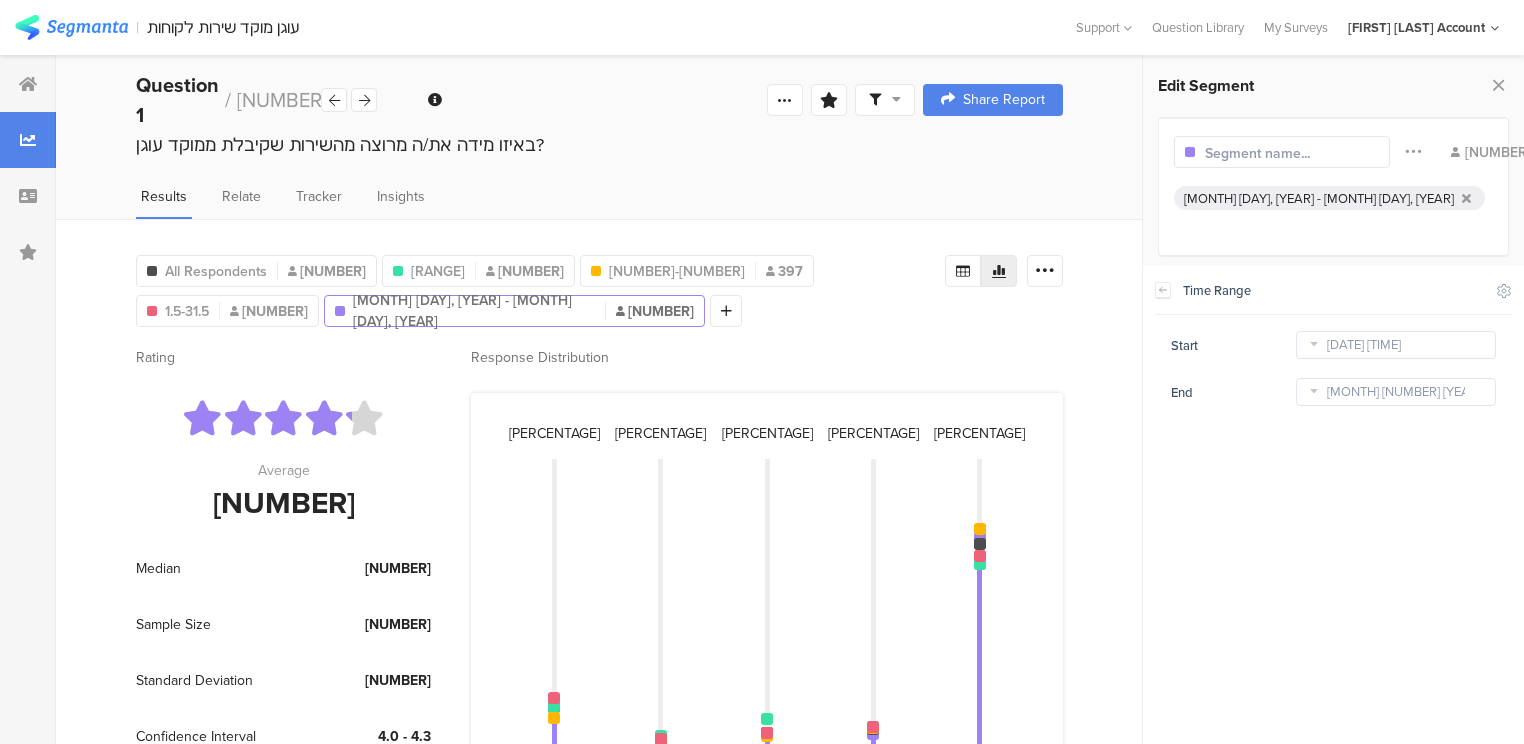 click at bounding box center (1292, 153) 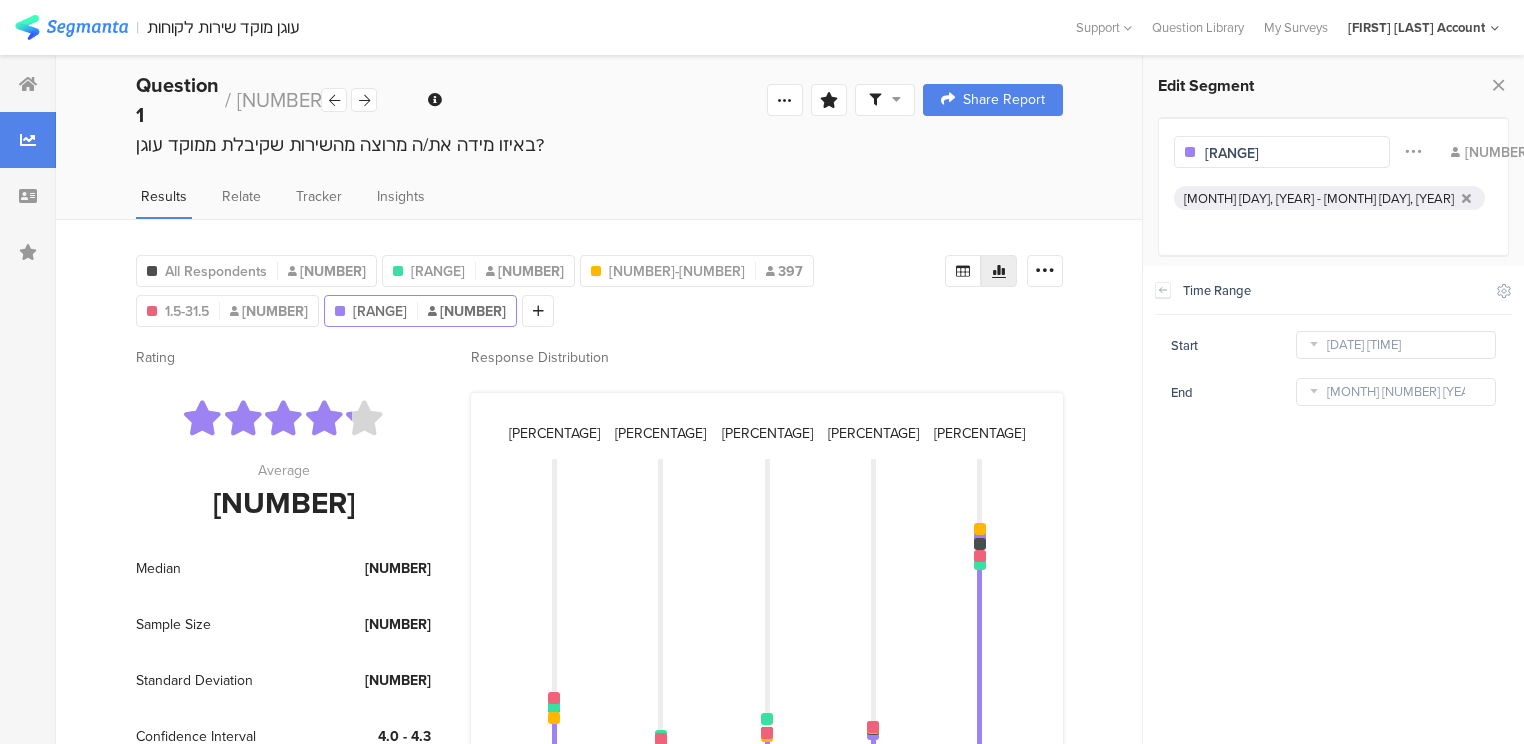 type on "[RANGE]" 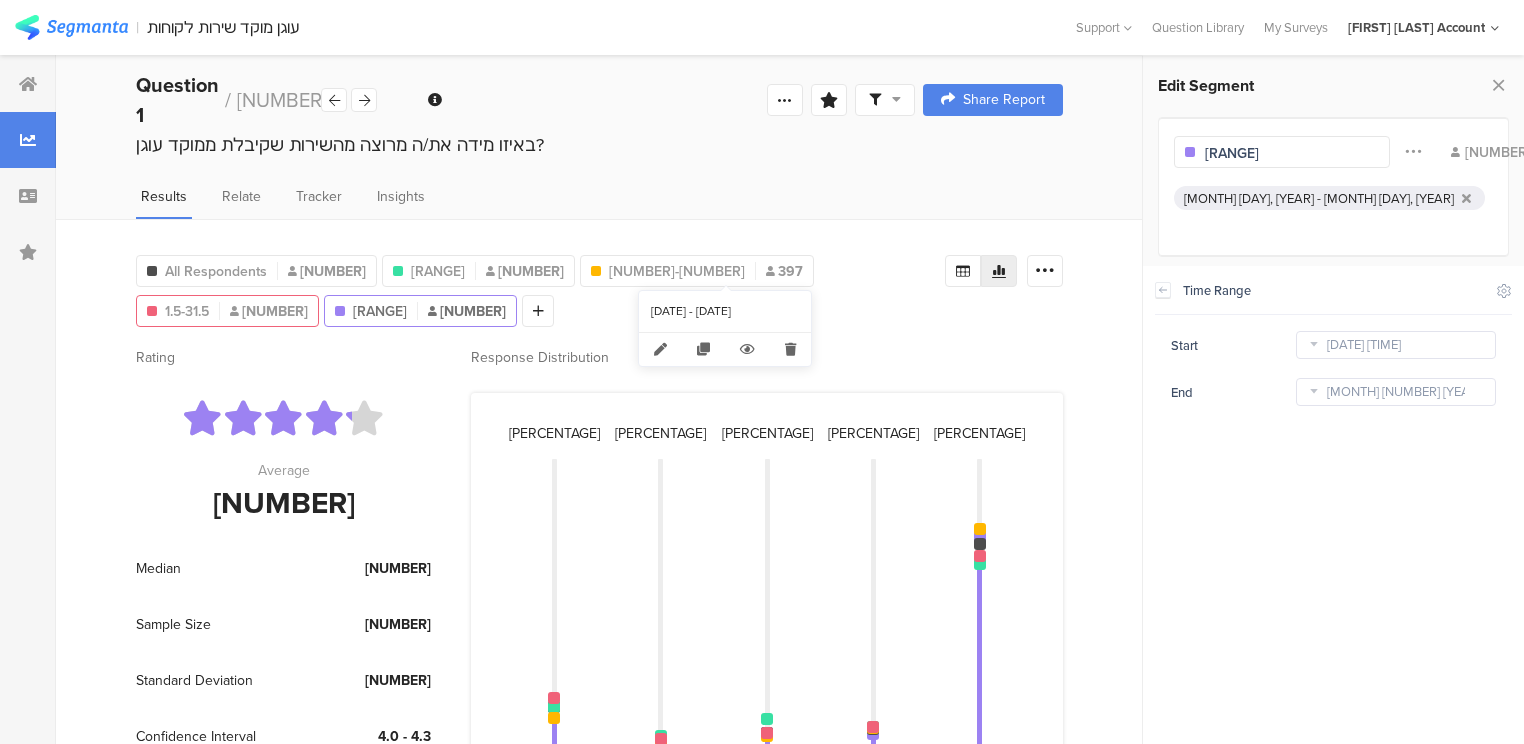 click on "1.5-31.5" at bounding box center (187, 311) 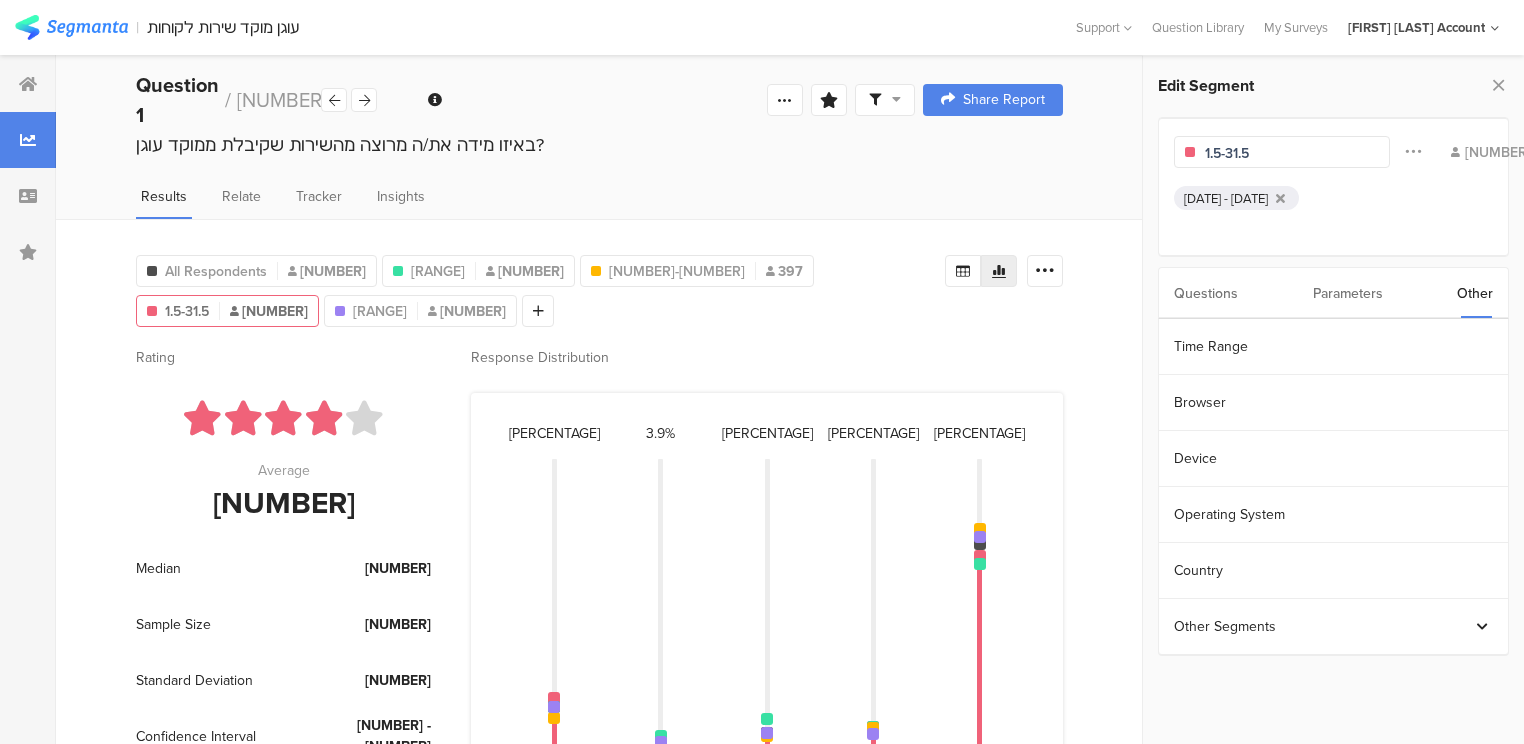 click on "[DATE] - [DATE]" at bounding box center (1226, 198) 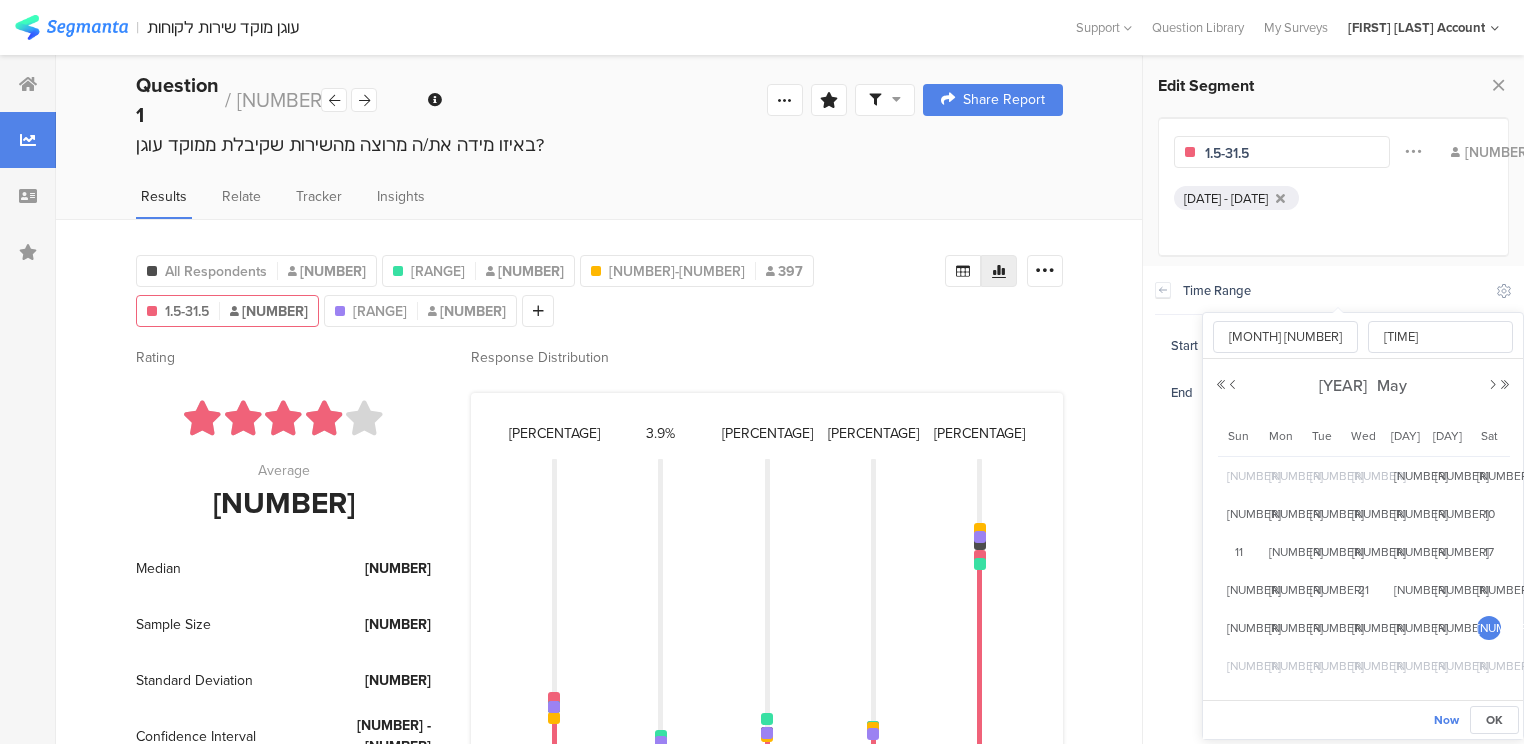 click on "[MON] [DD] [YYYY] [HH]:[MM]" at bounding box center [1396, 345] 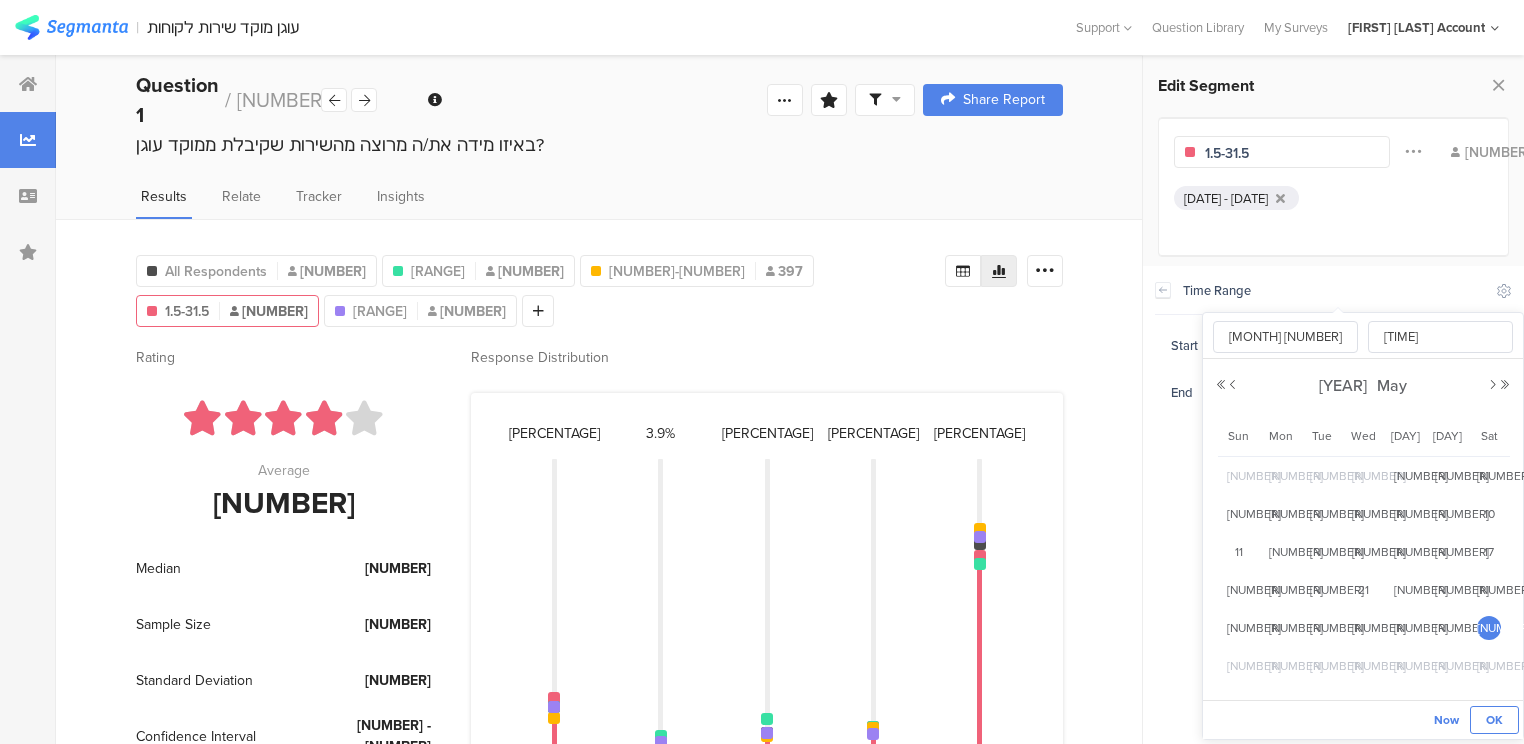 click on "OK" at bounding box center [1494, 720] 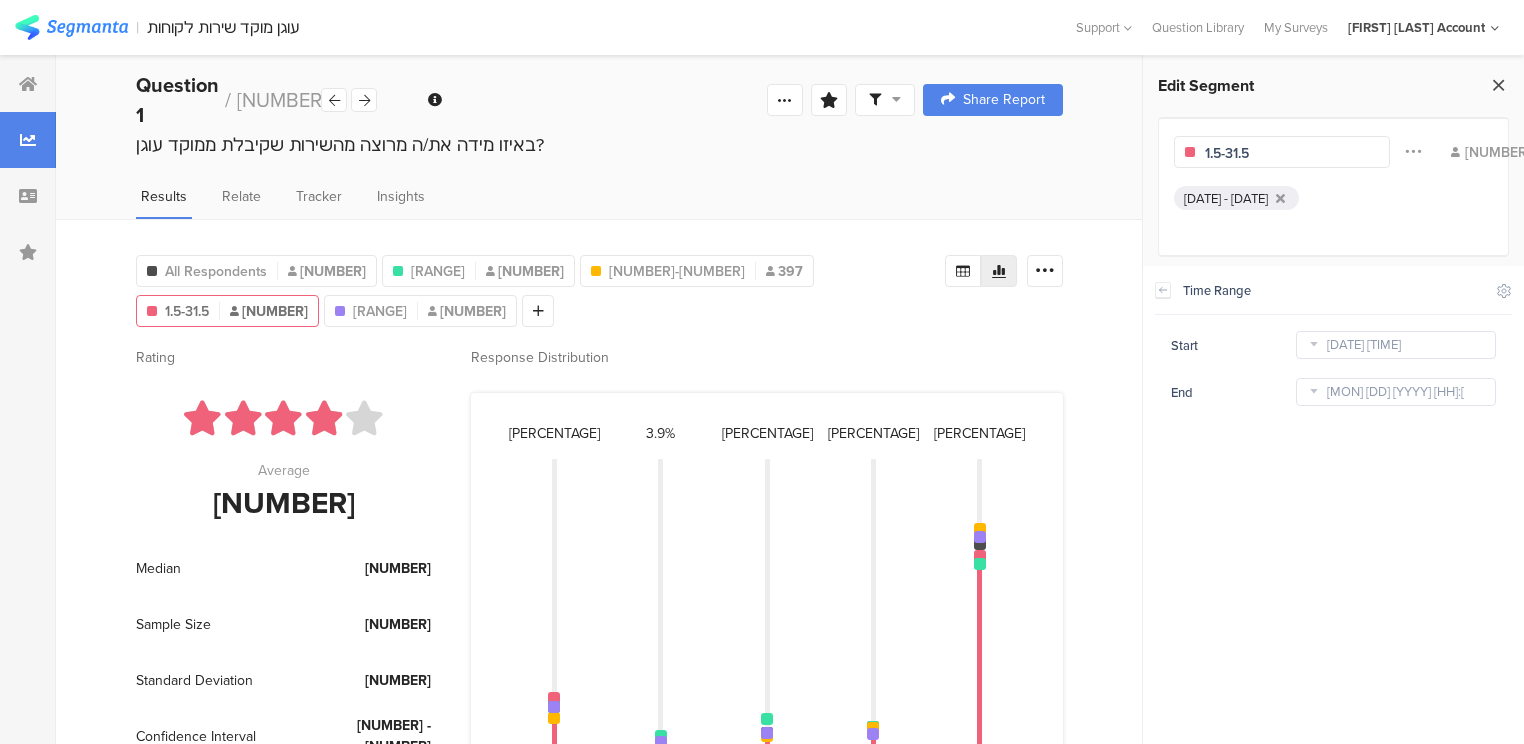 click at bounding box center (1498, 85) 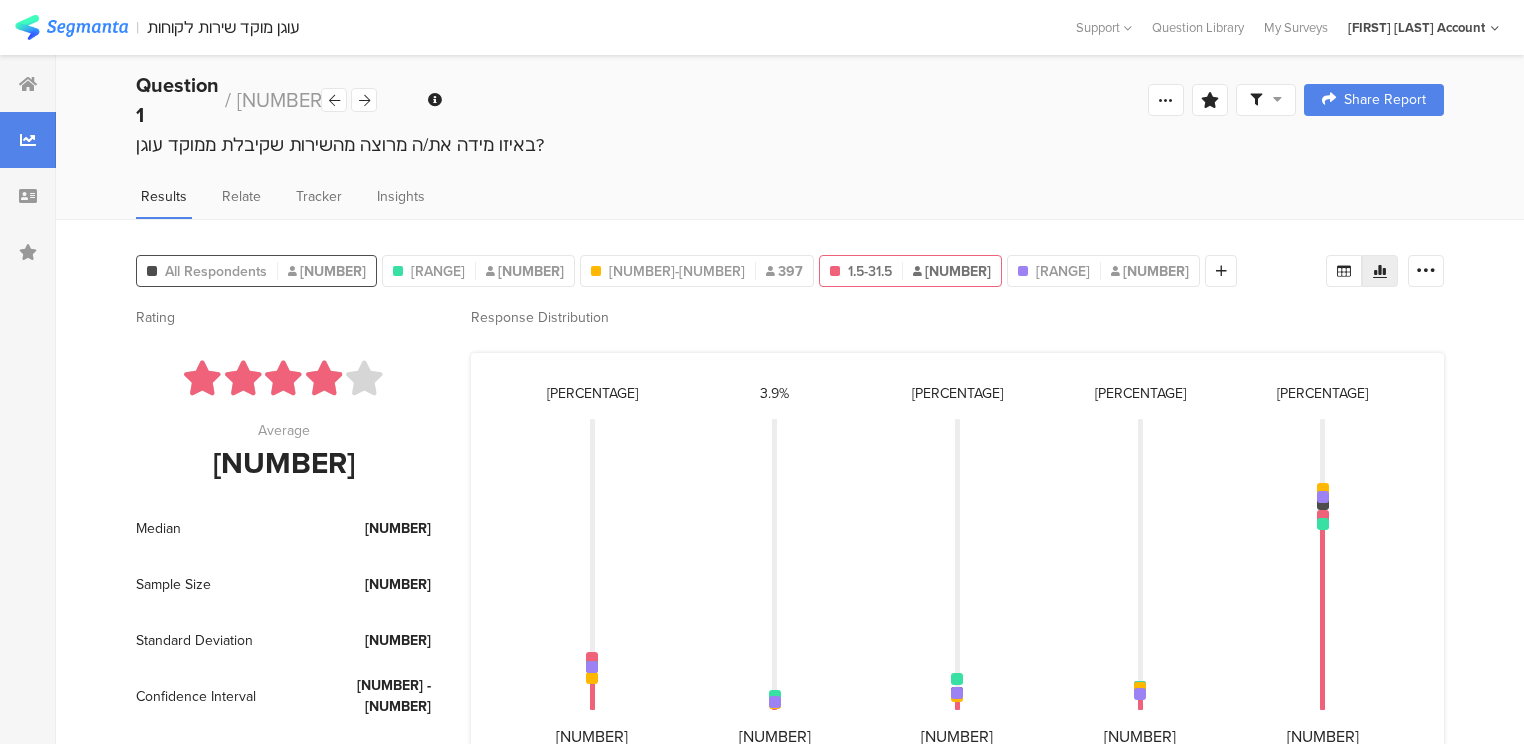 click on "All Respondents" at bounding box center (216, 271) 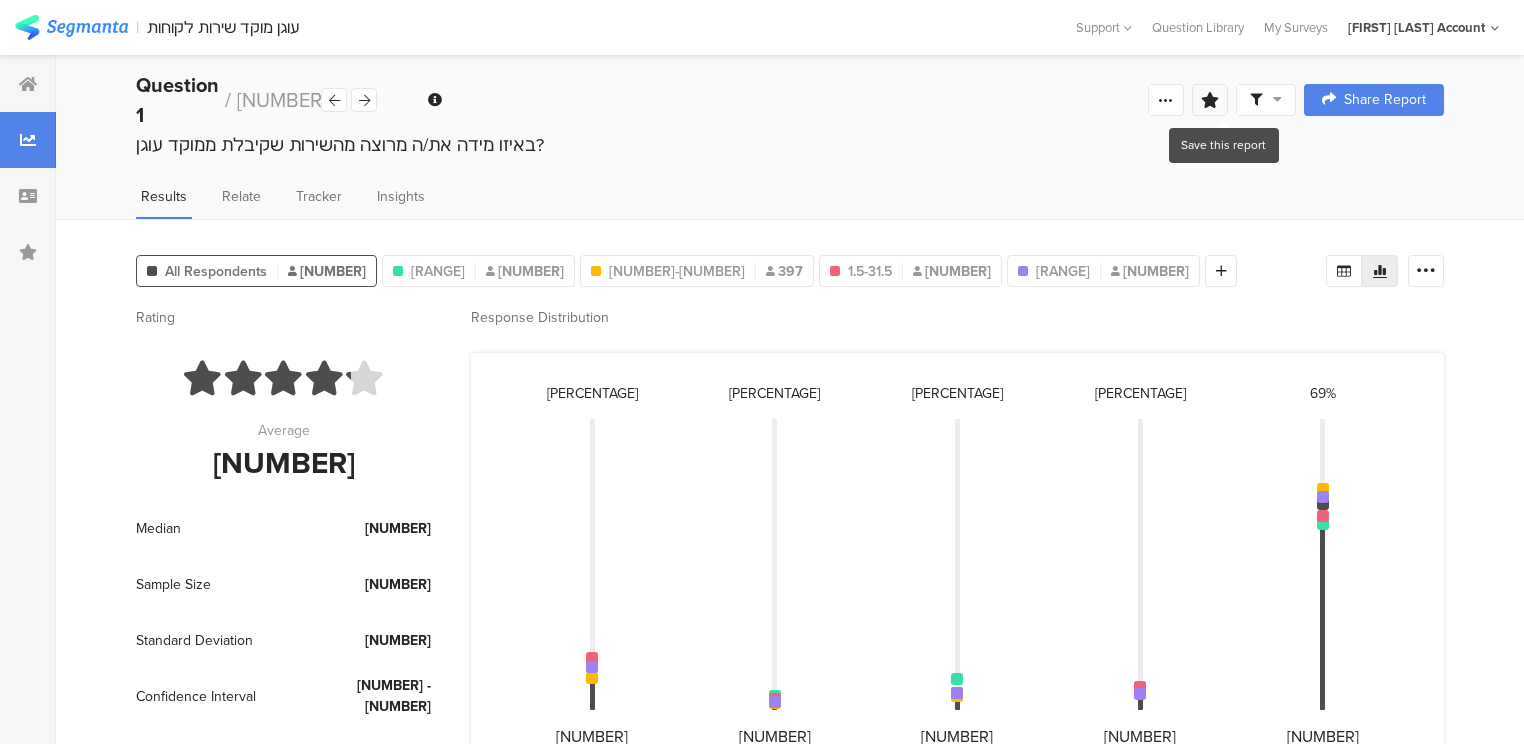 click at bounding box center (1210, 100) 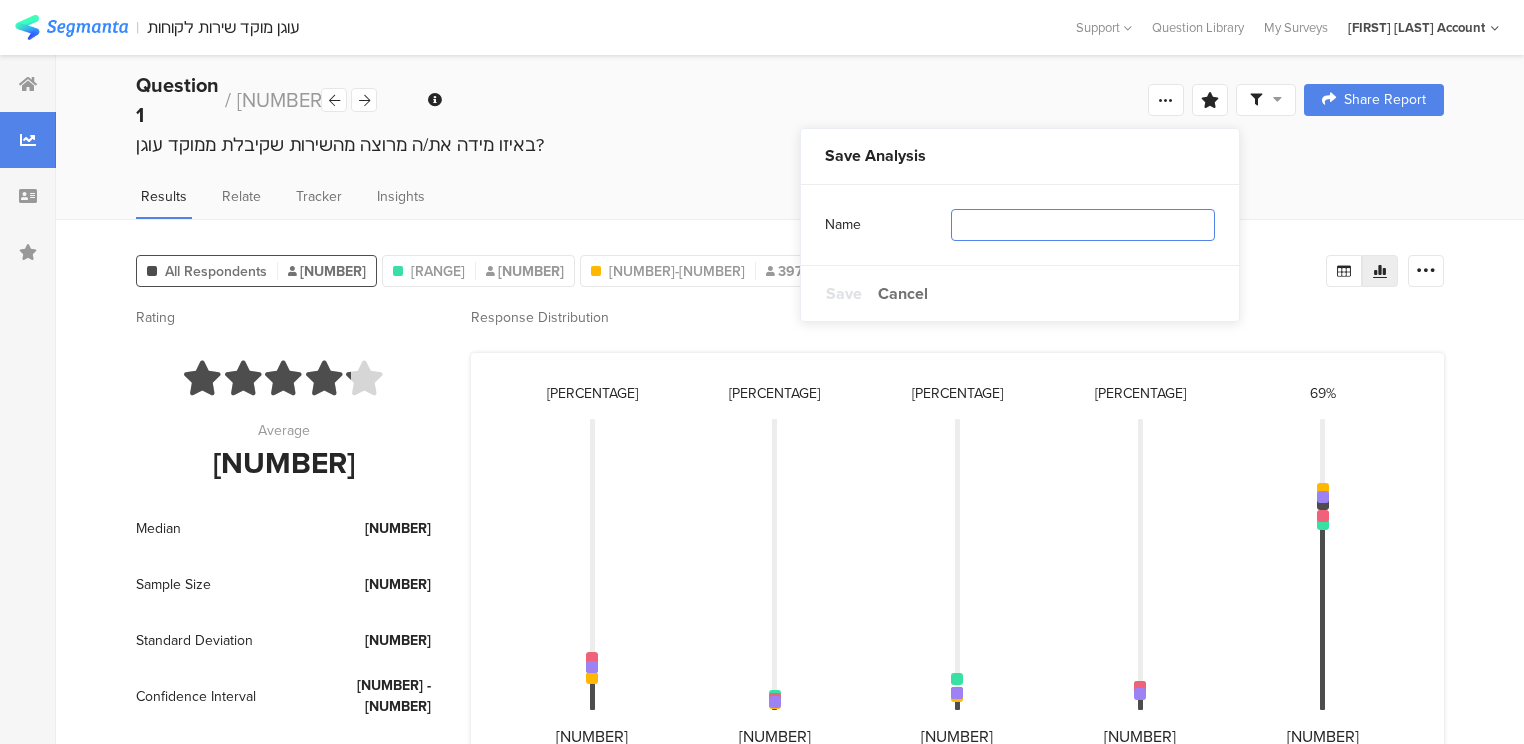 click at bounding box center [1083, 225] 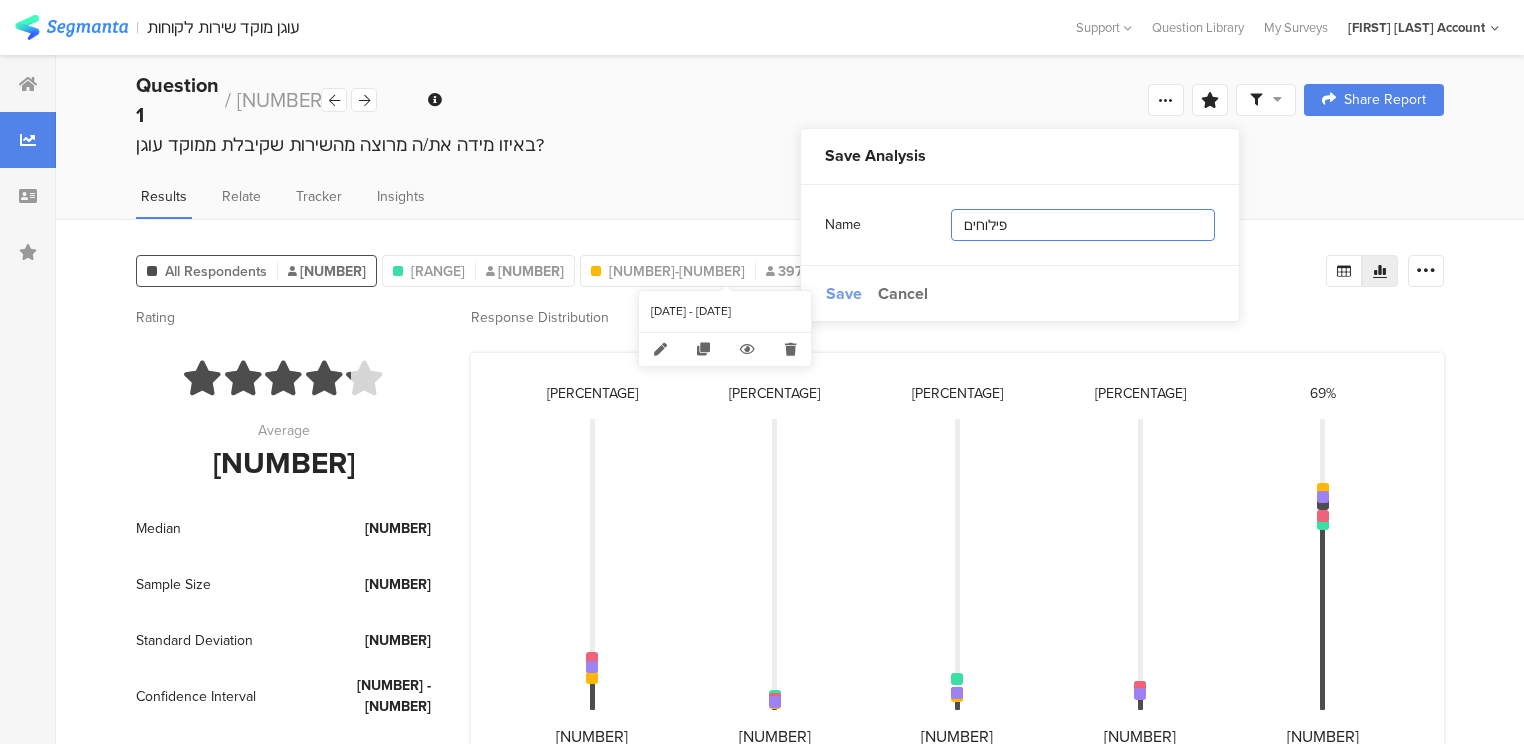 type on "פילוחים" 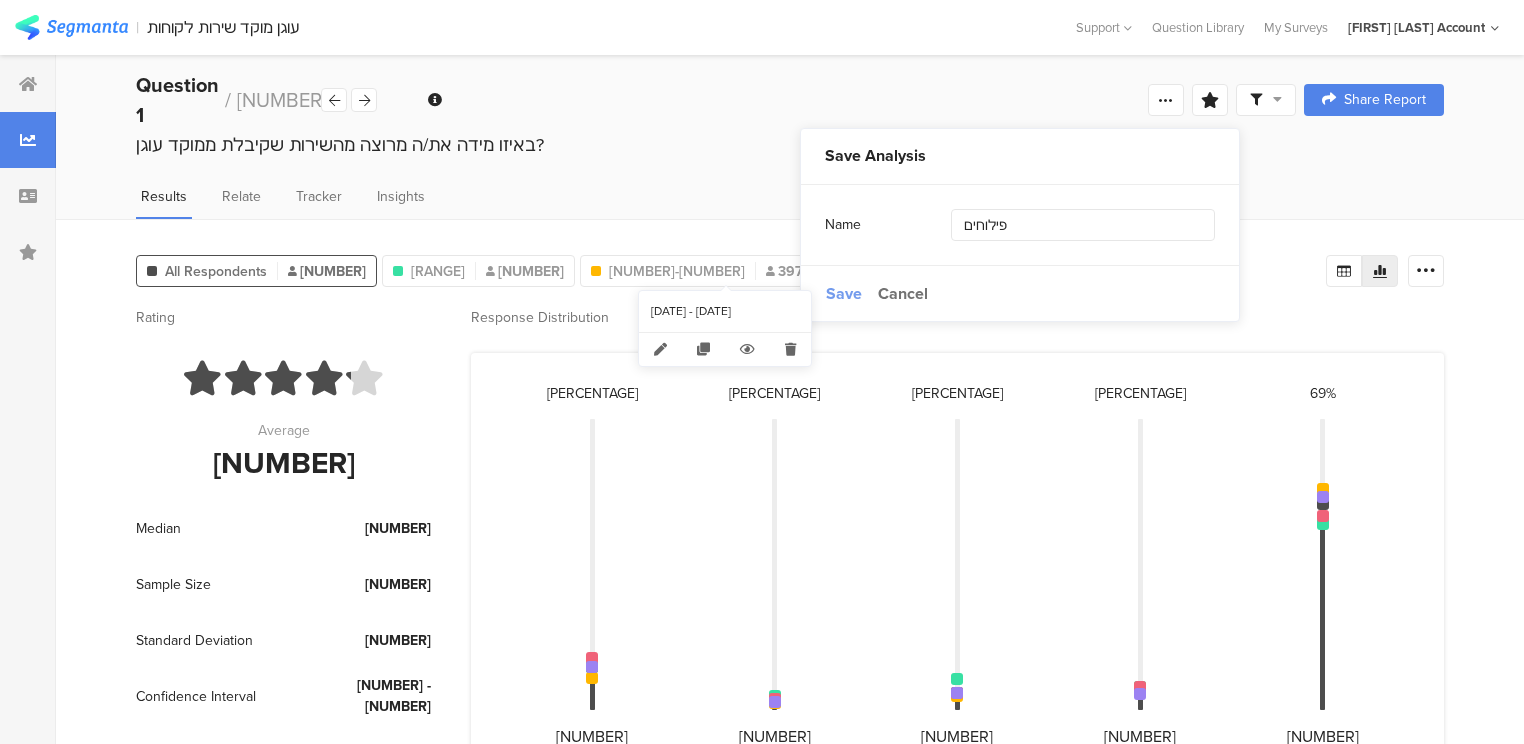 click on "Save" at bounding box center [844, 293] 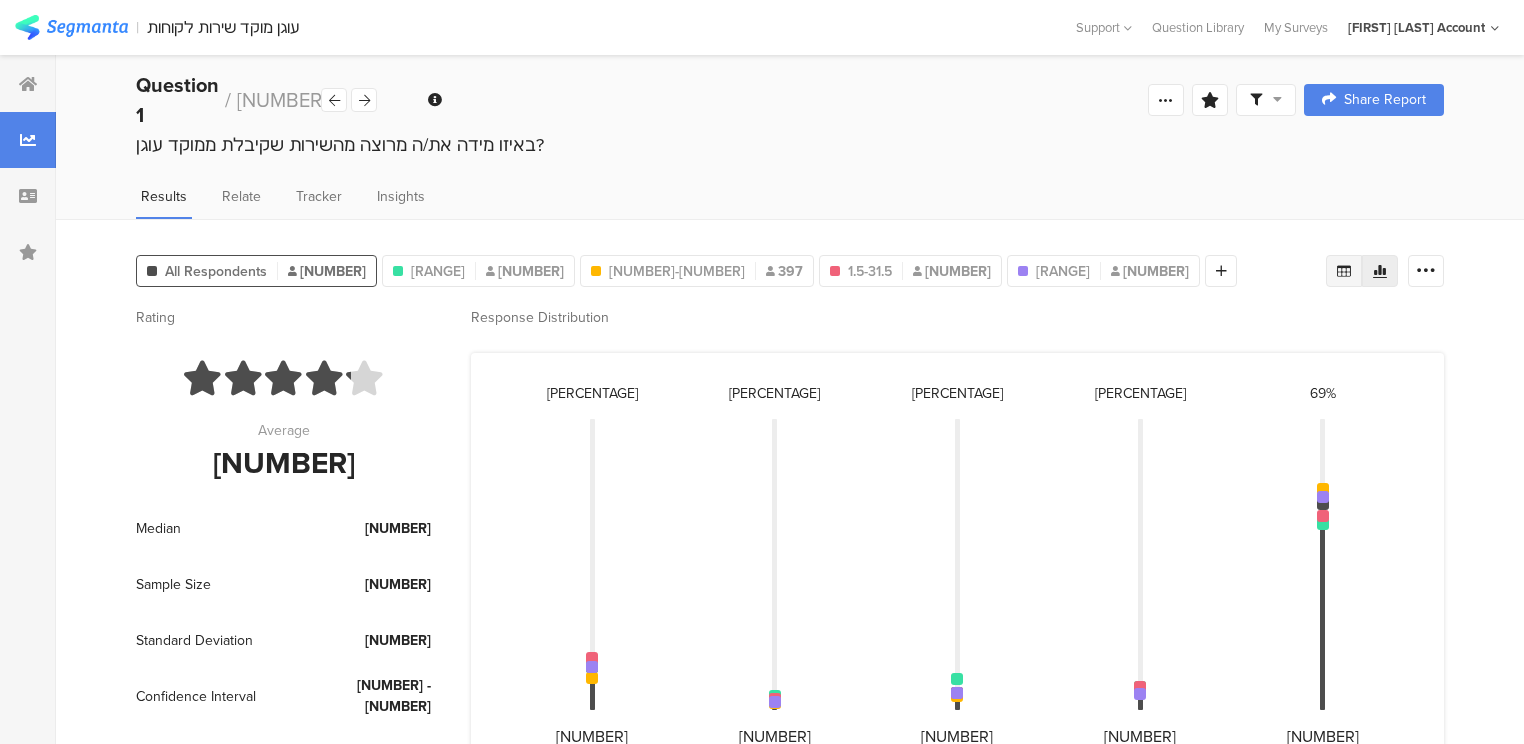 click at bounding box center [1344, 271] 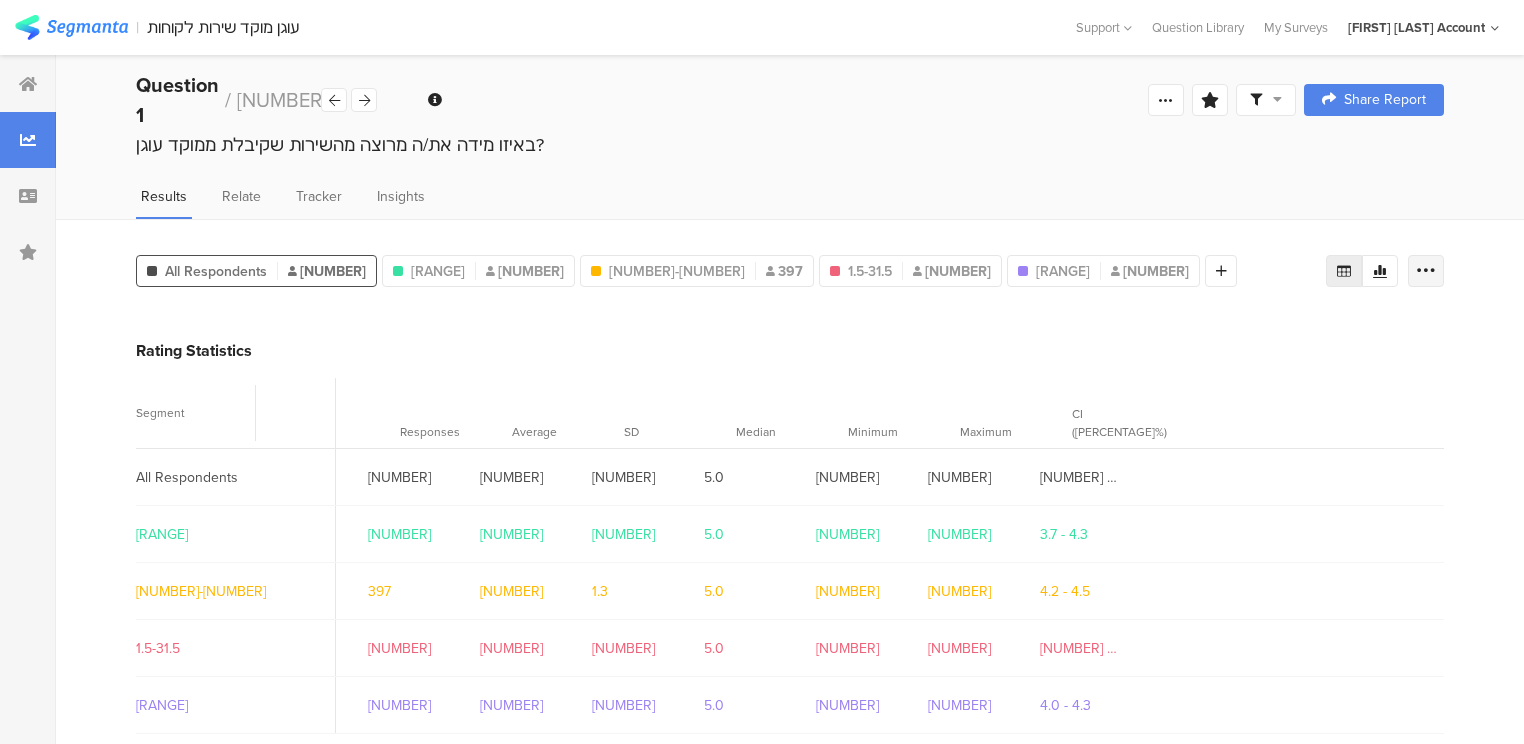 click at bounding box center [1426, 271] 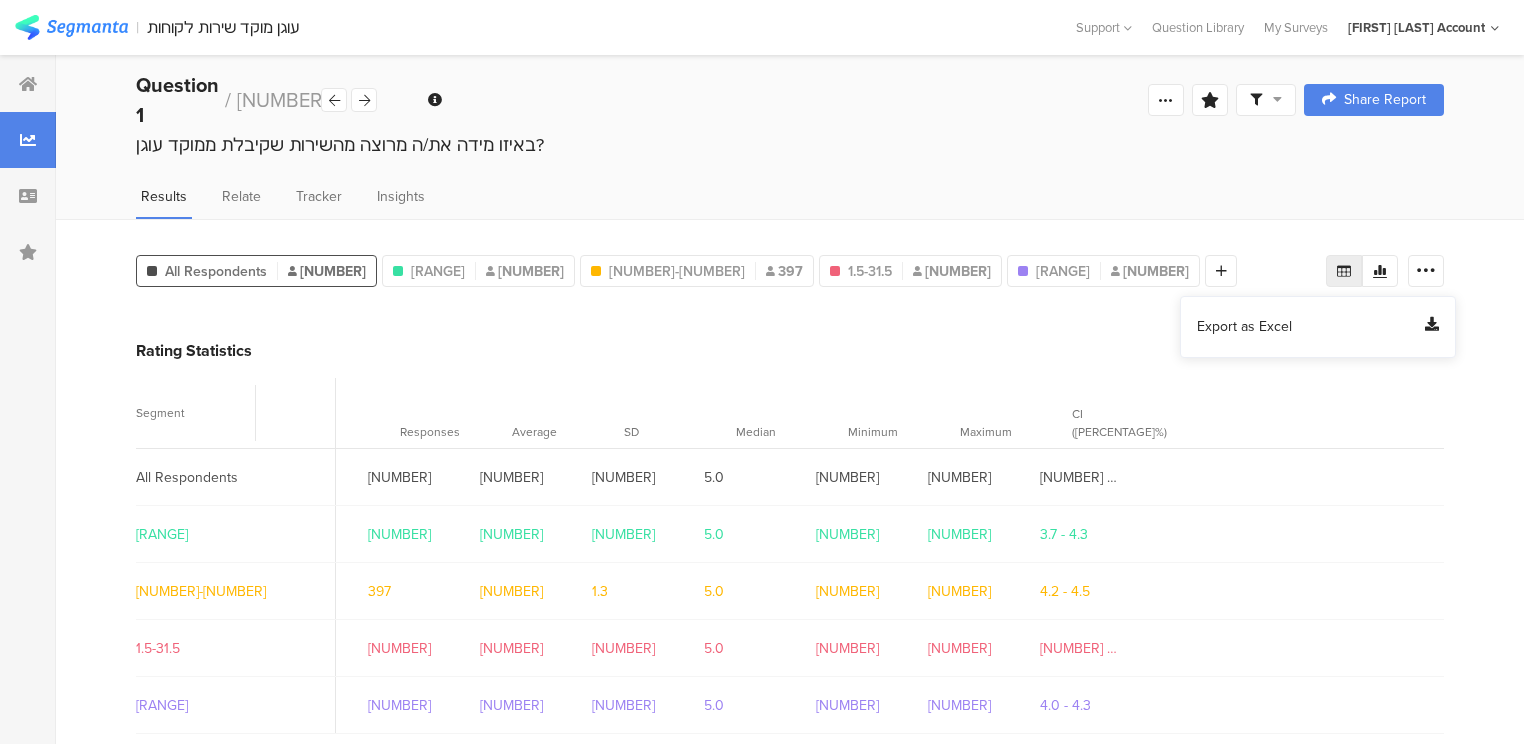 click on "Export as Excel" at bounding box center (1244, 327) 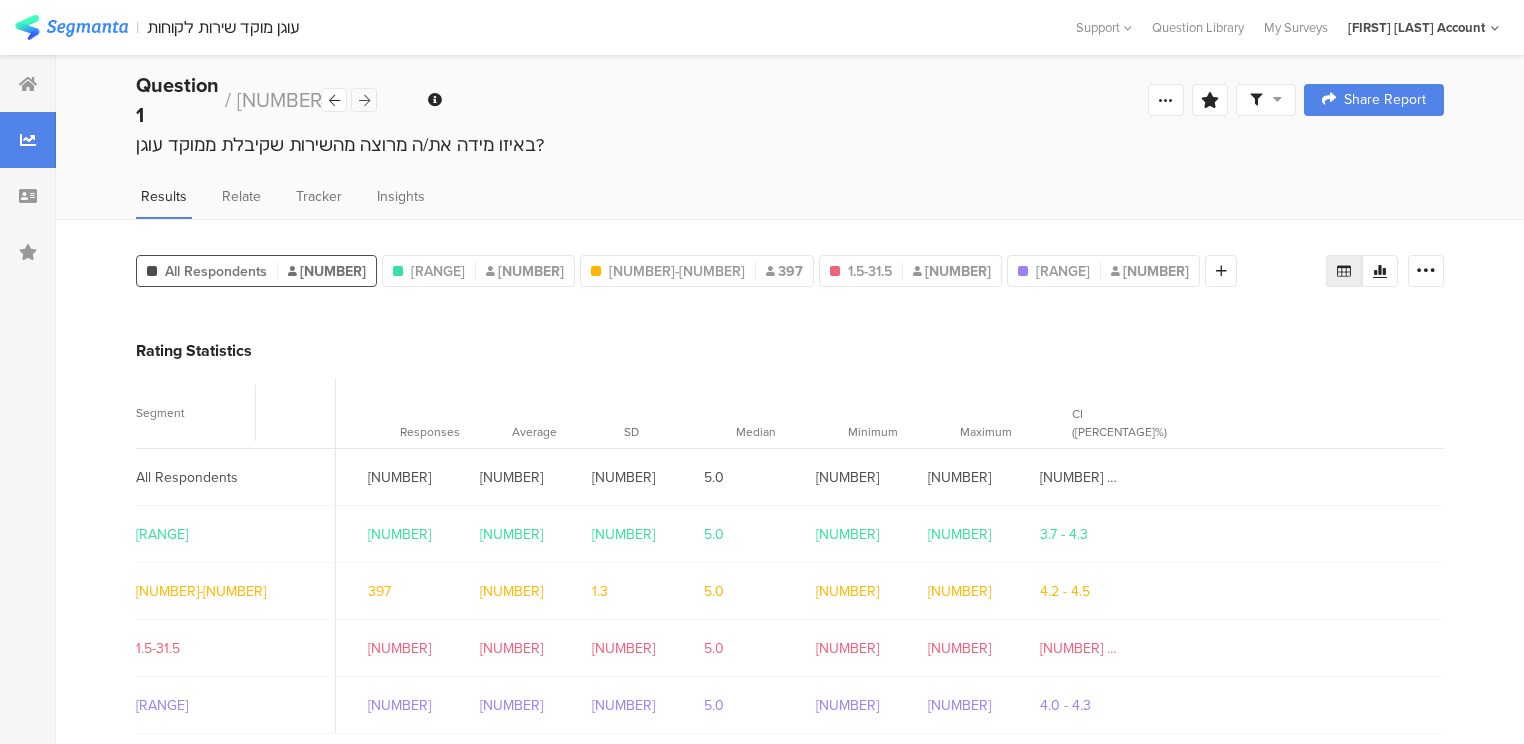 click at bounding box center [364, 100] 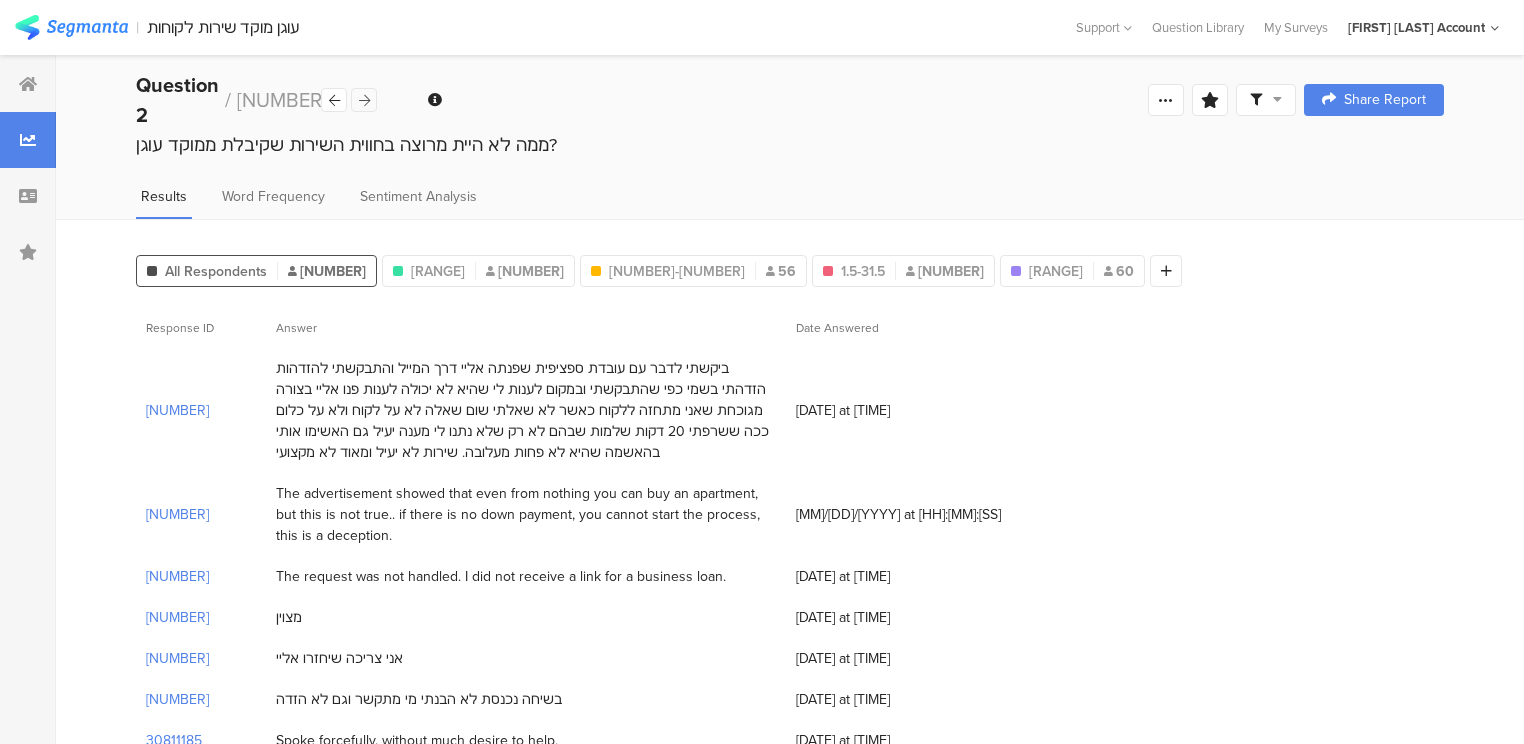 click at bounding box center [364, 100] 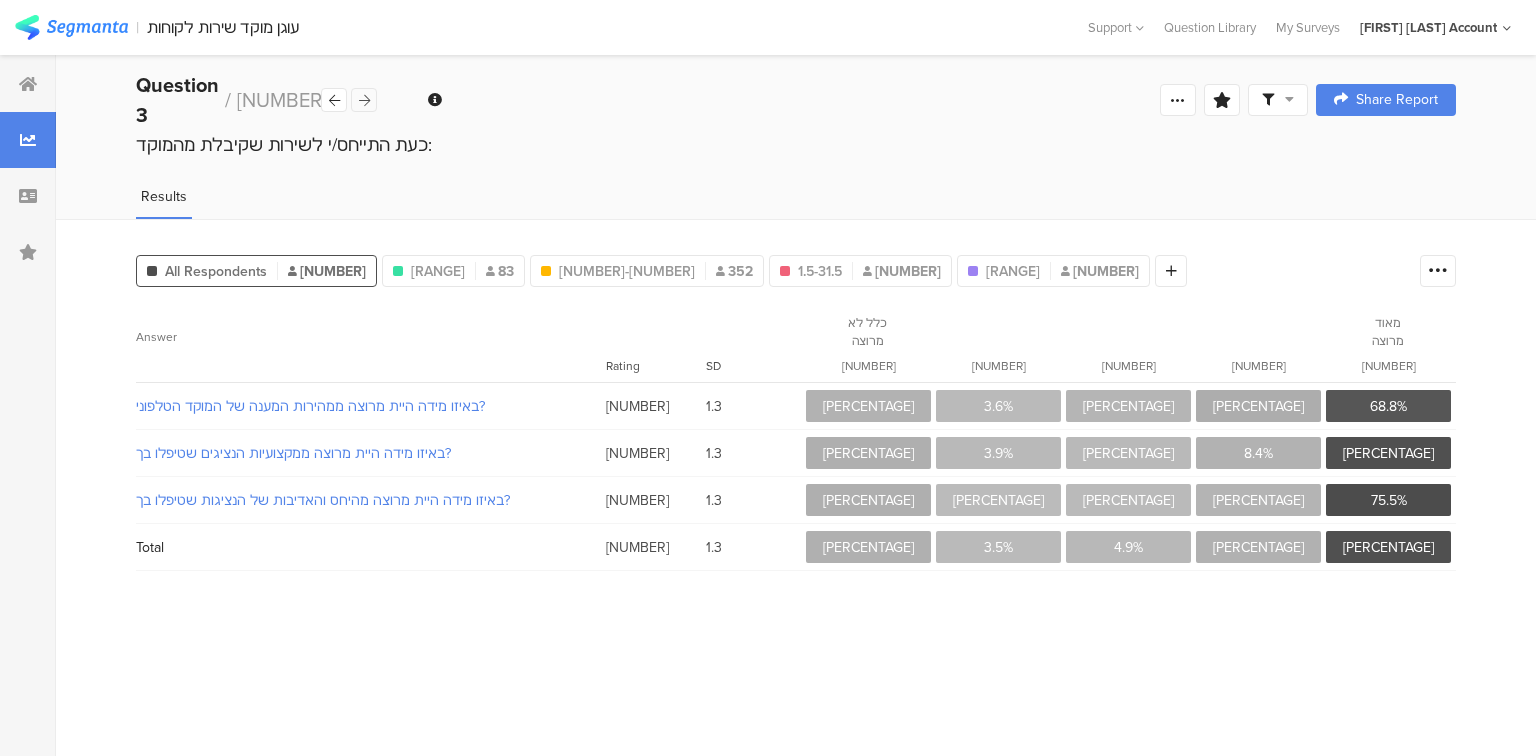click at bounding box center [364, 100] 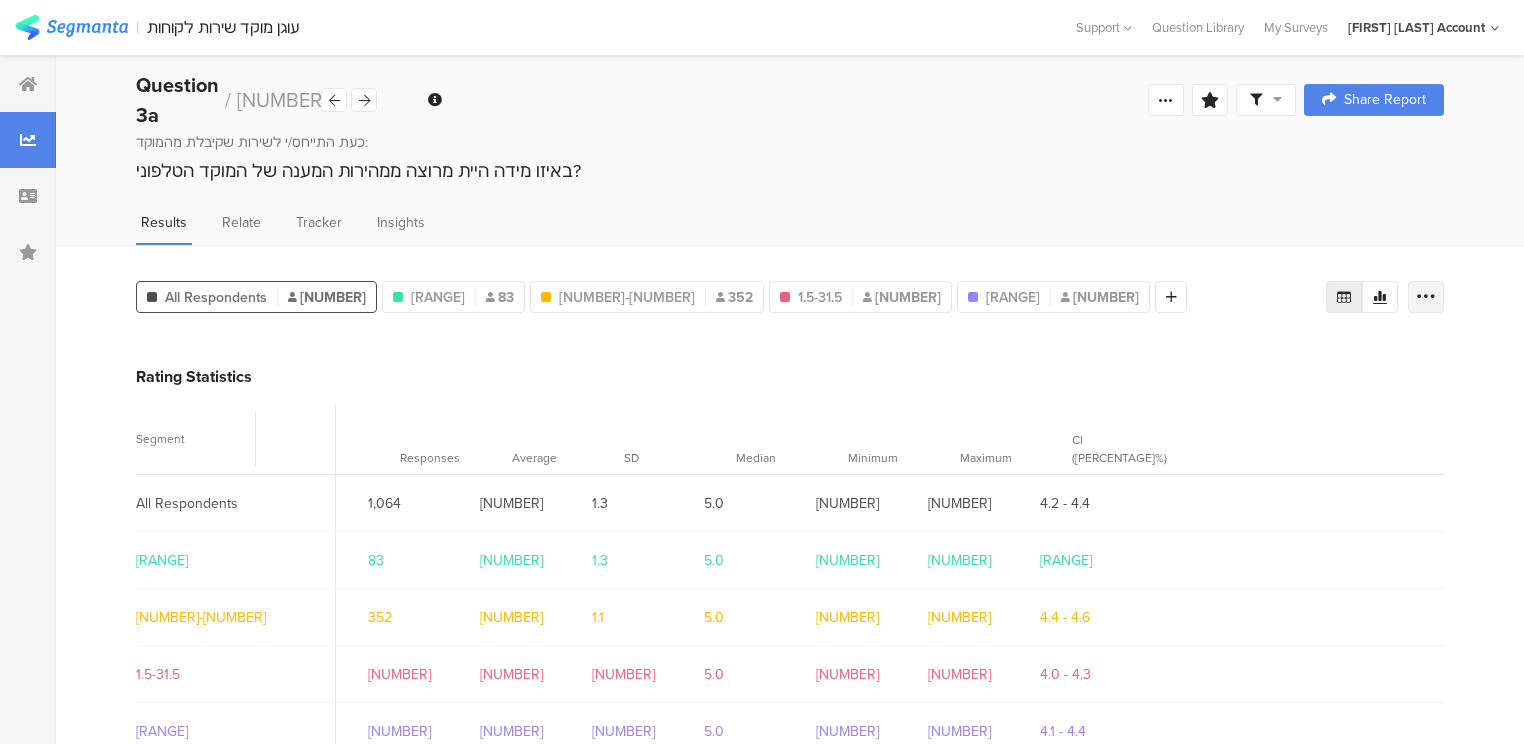 click at bounding box center [1426, 297] 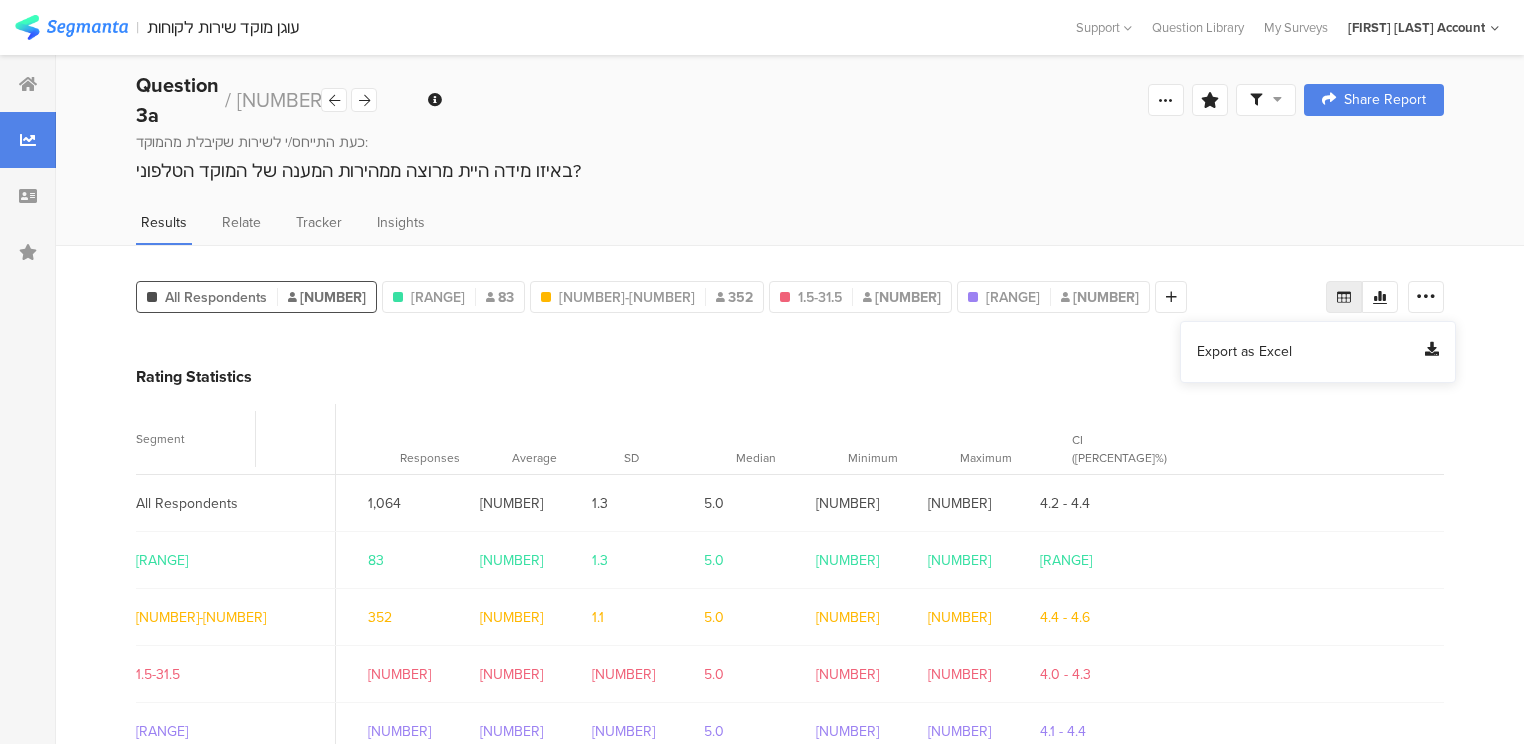 click on "Export as Excel" at bounding box center (1244, 352) 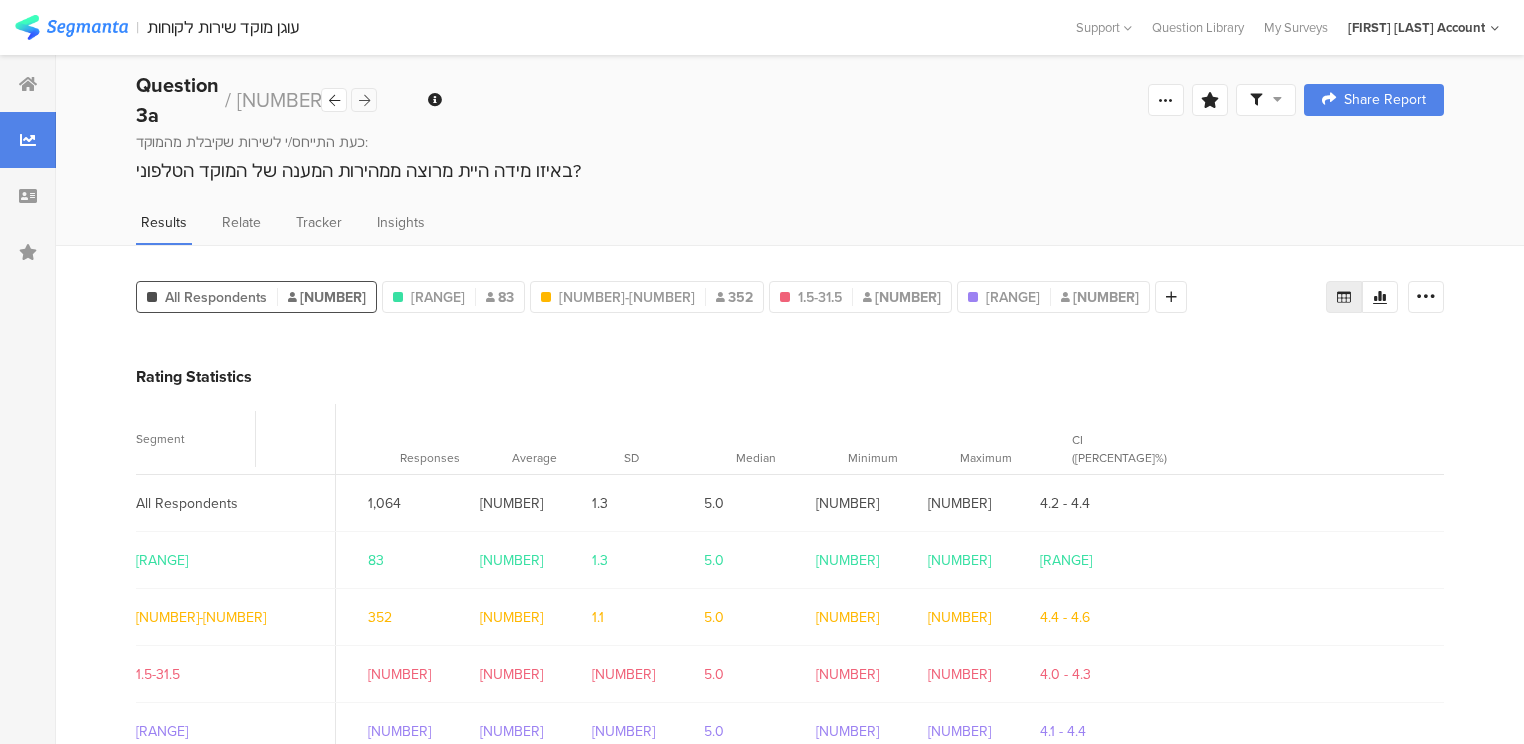 click at bounding box center [364, 100] 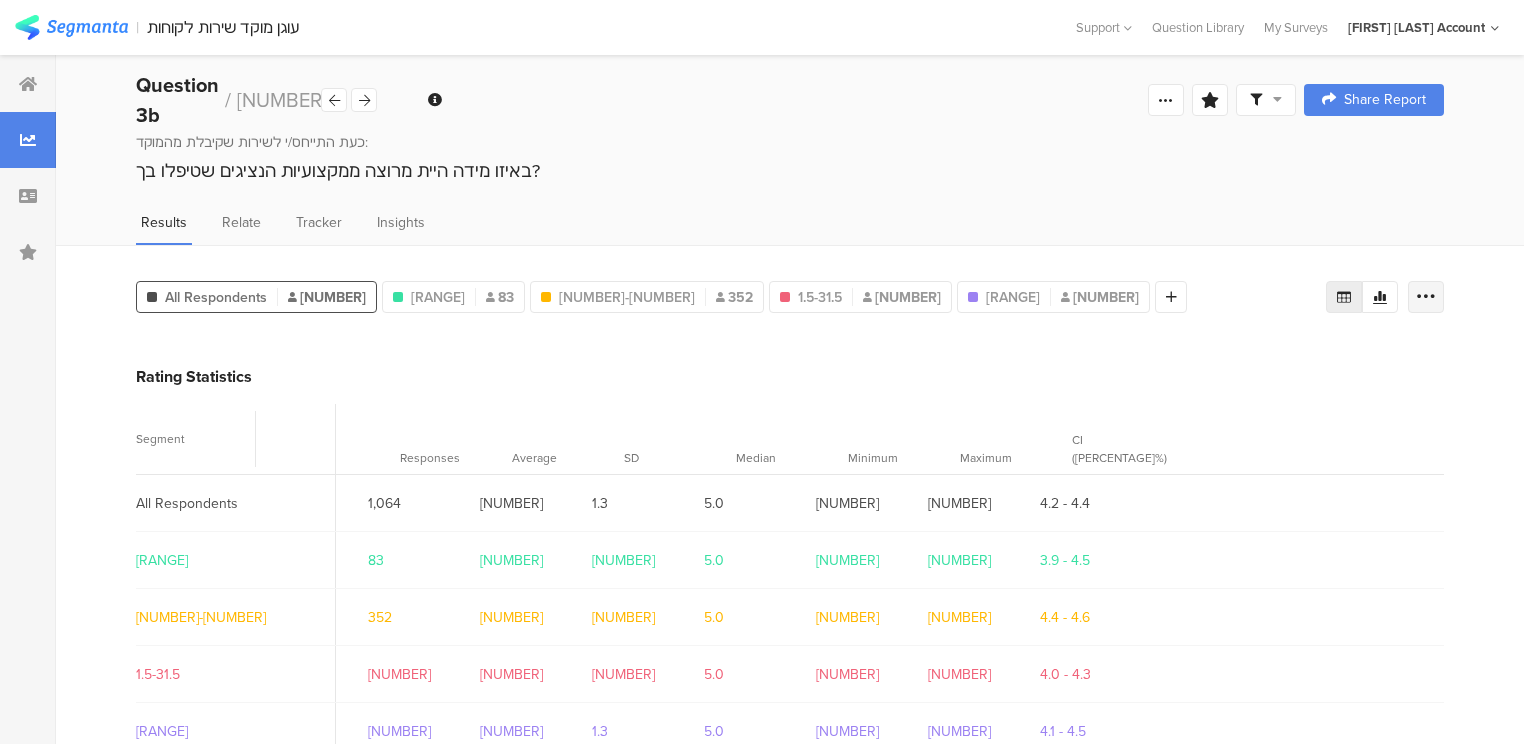 click at bounding box center [1426, 297] 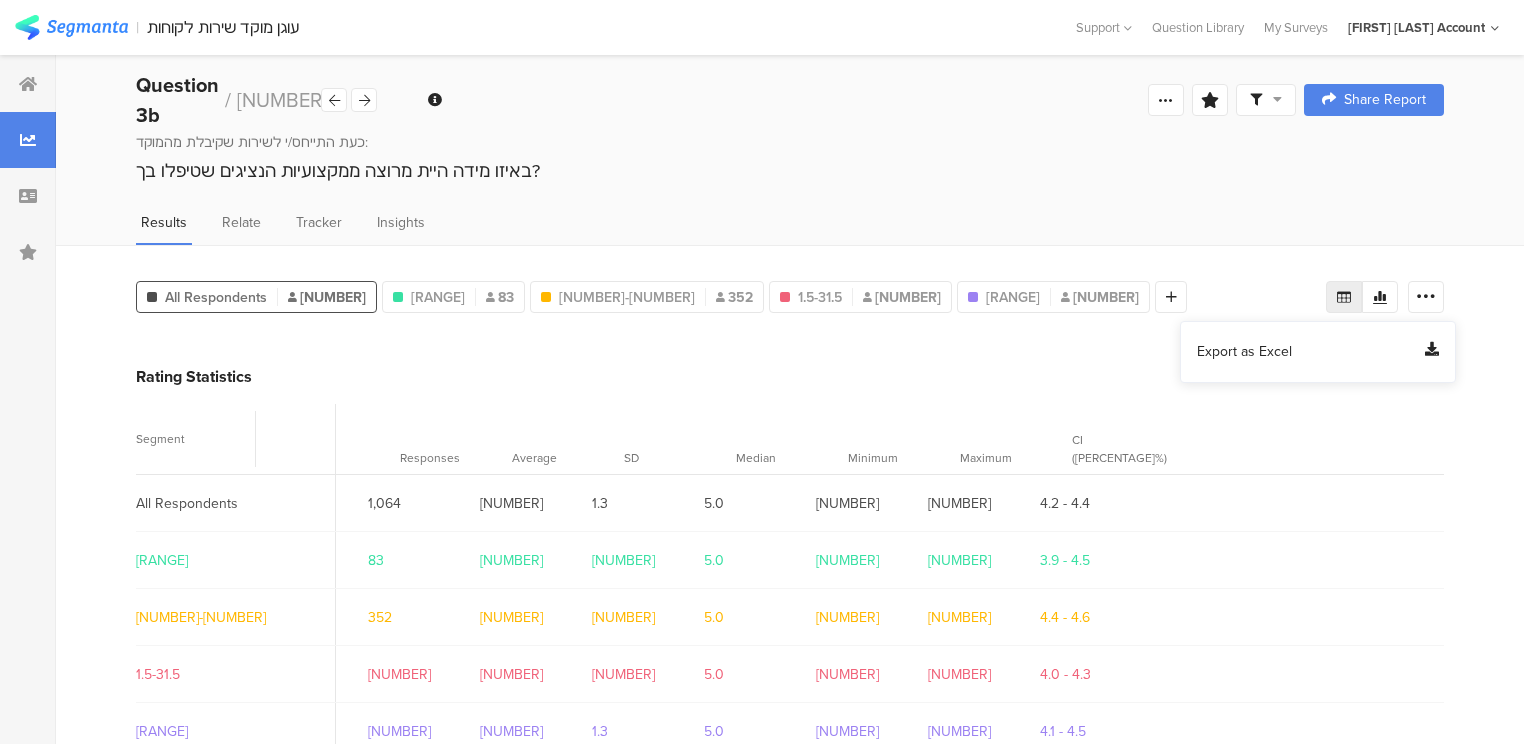 click on "Export as Excel" at bounding box center [1244, 352] 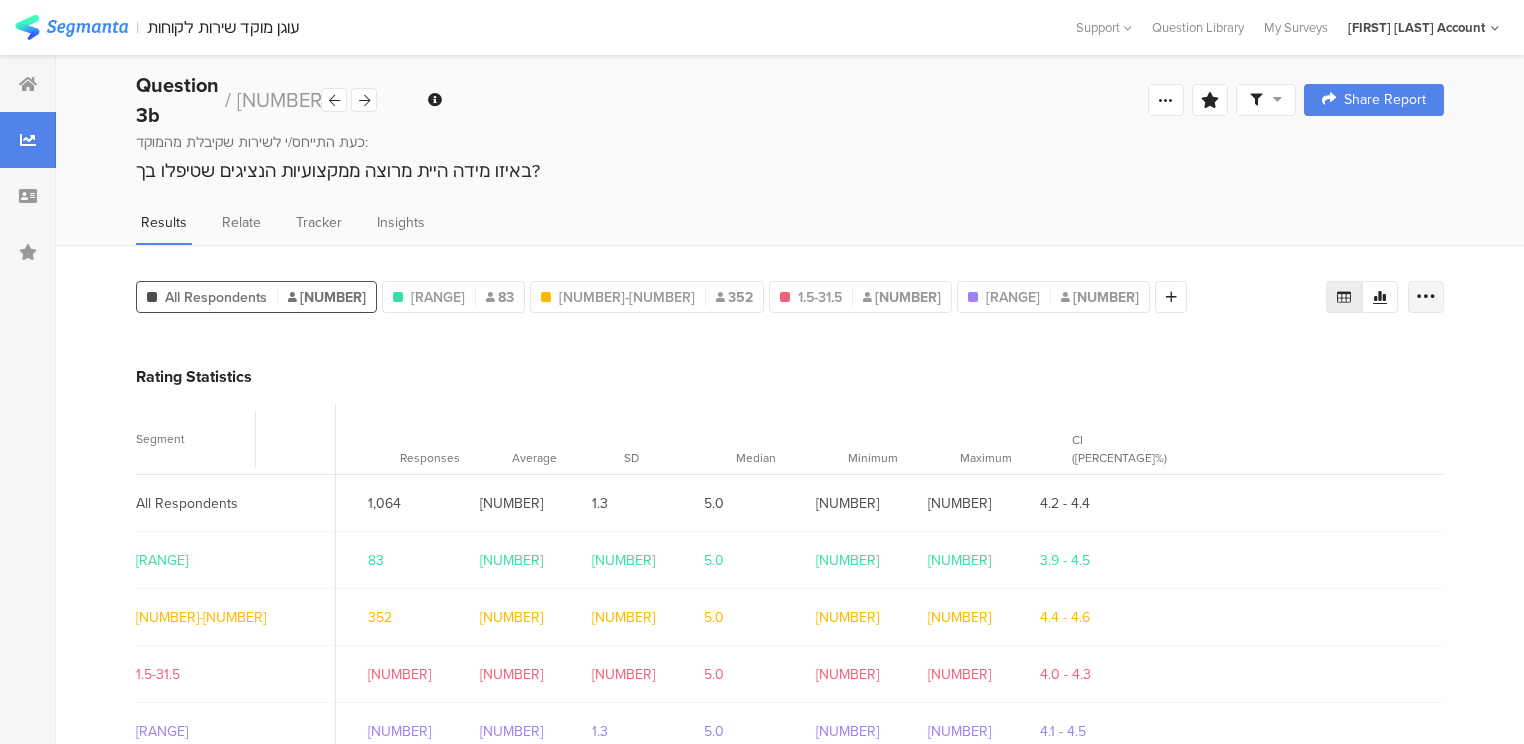 drag, startPoint x: 1442, startPoint y: 286, endPoint x: 1428, endPoint y: 299, distance: 19.104973 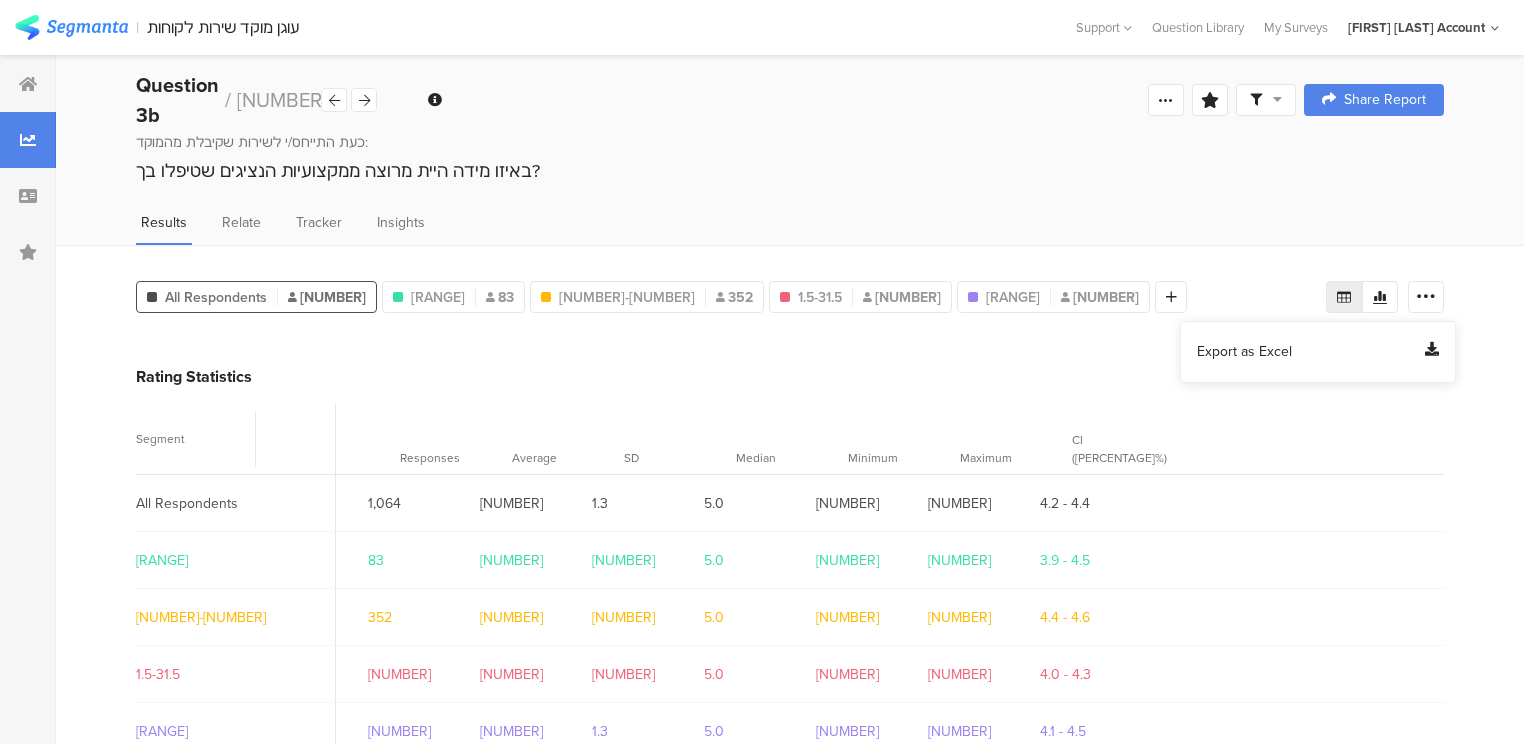 click on "Export as Excel" at bounding box center (1244, 352) 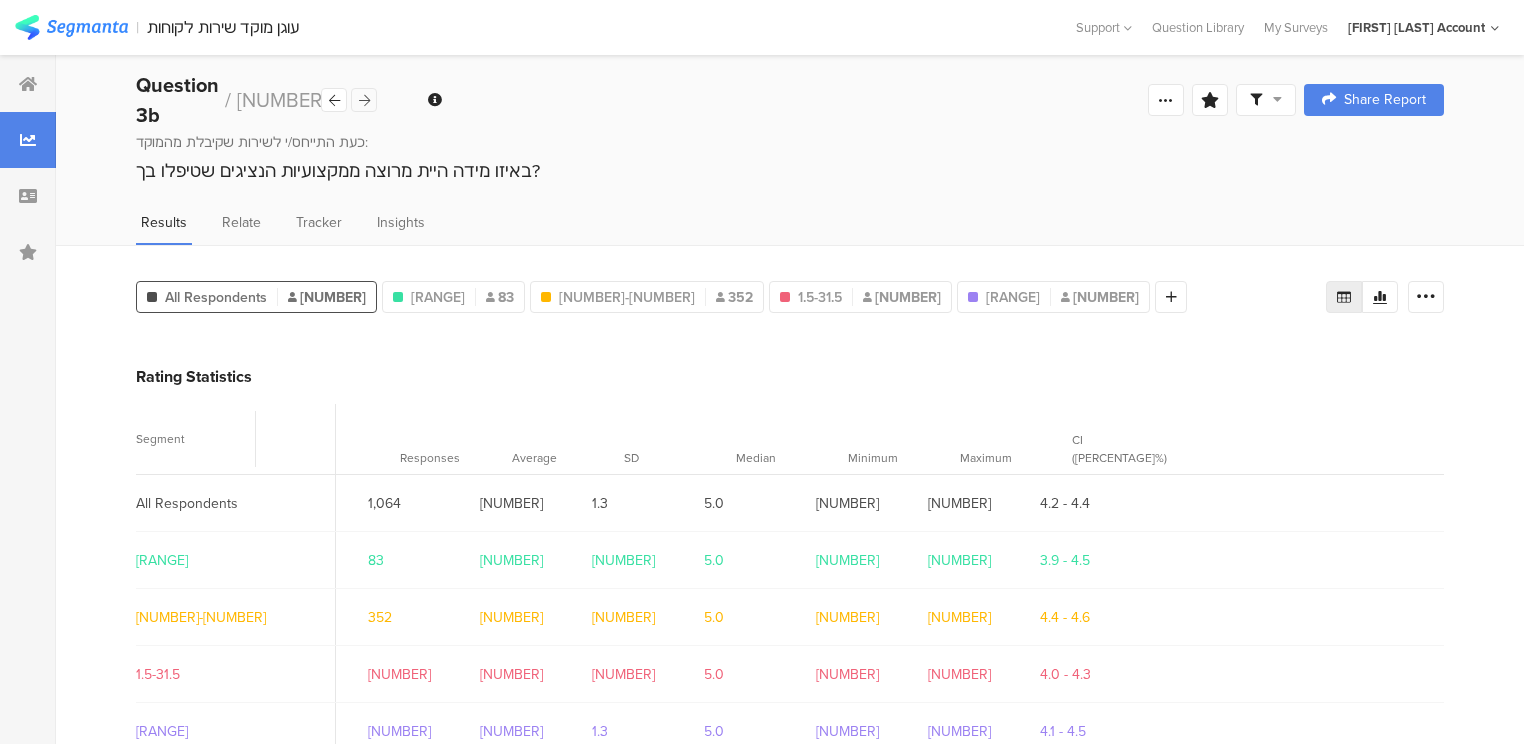 click at bounding box center [364, 100] 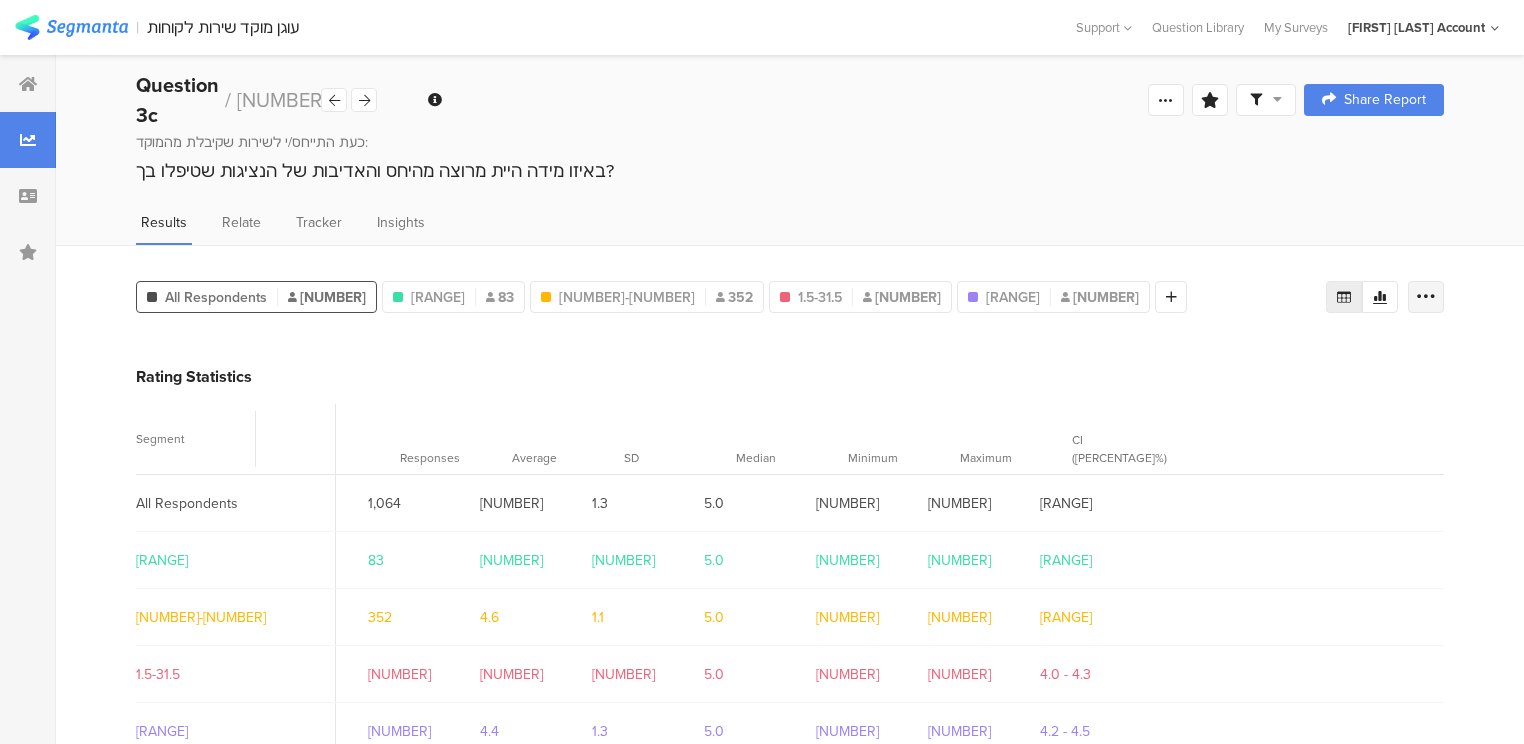 click at bounding box center [1426, 297] 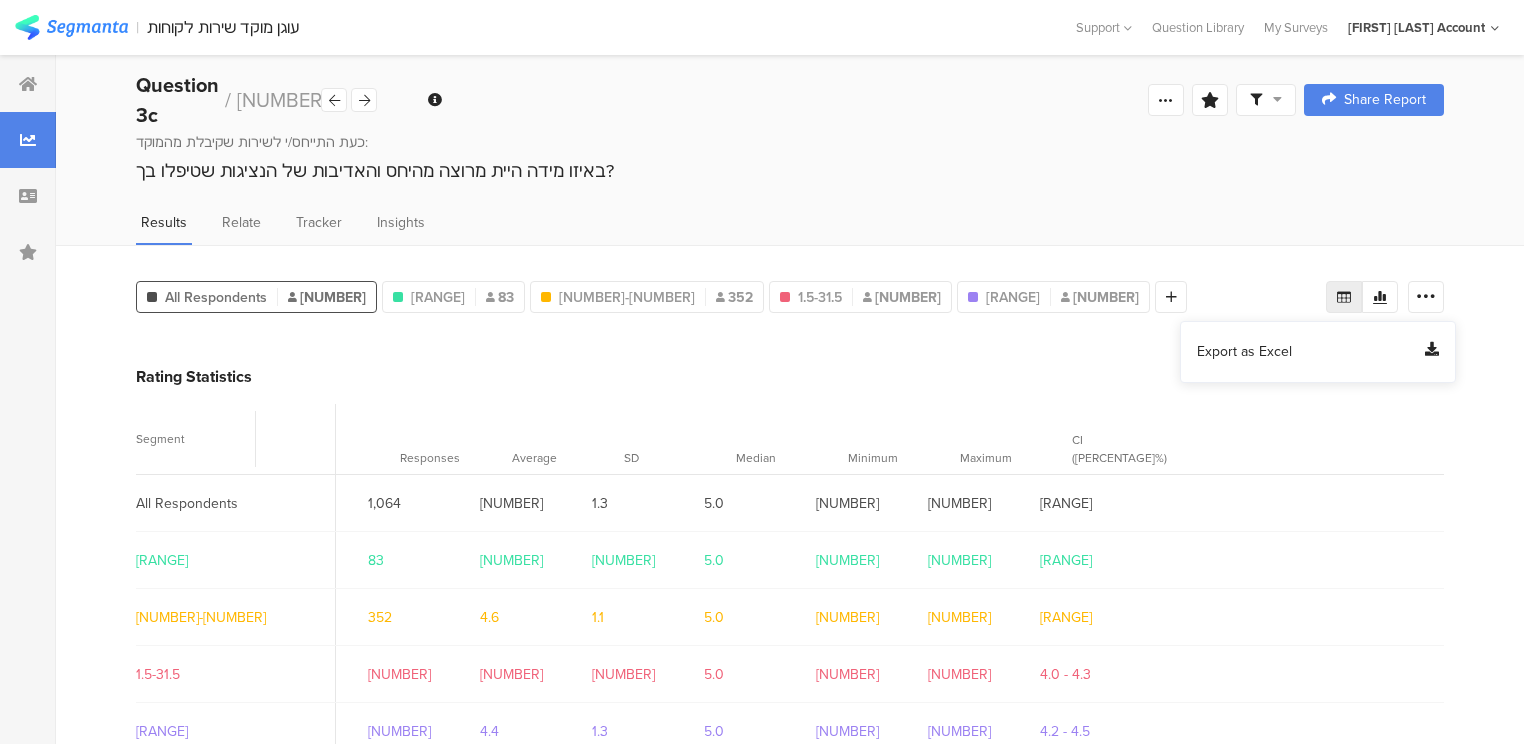 click on "Export as Excel" at bounding box center [1244, 352] 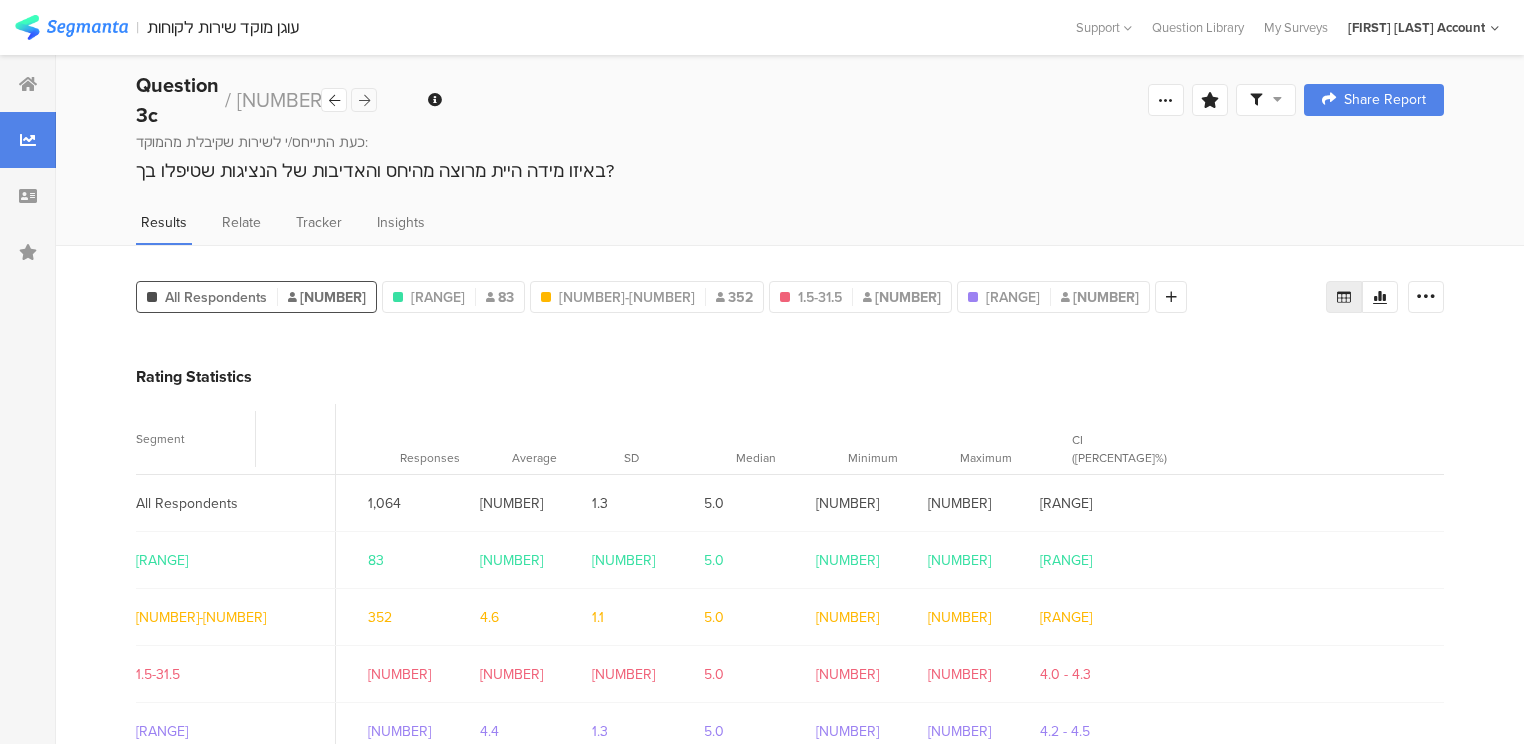 click at bounding box center [364, 100] 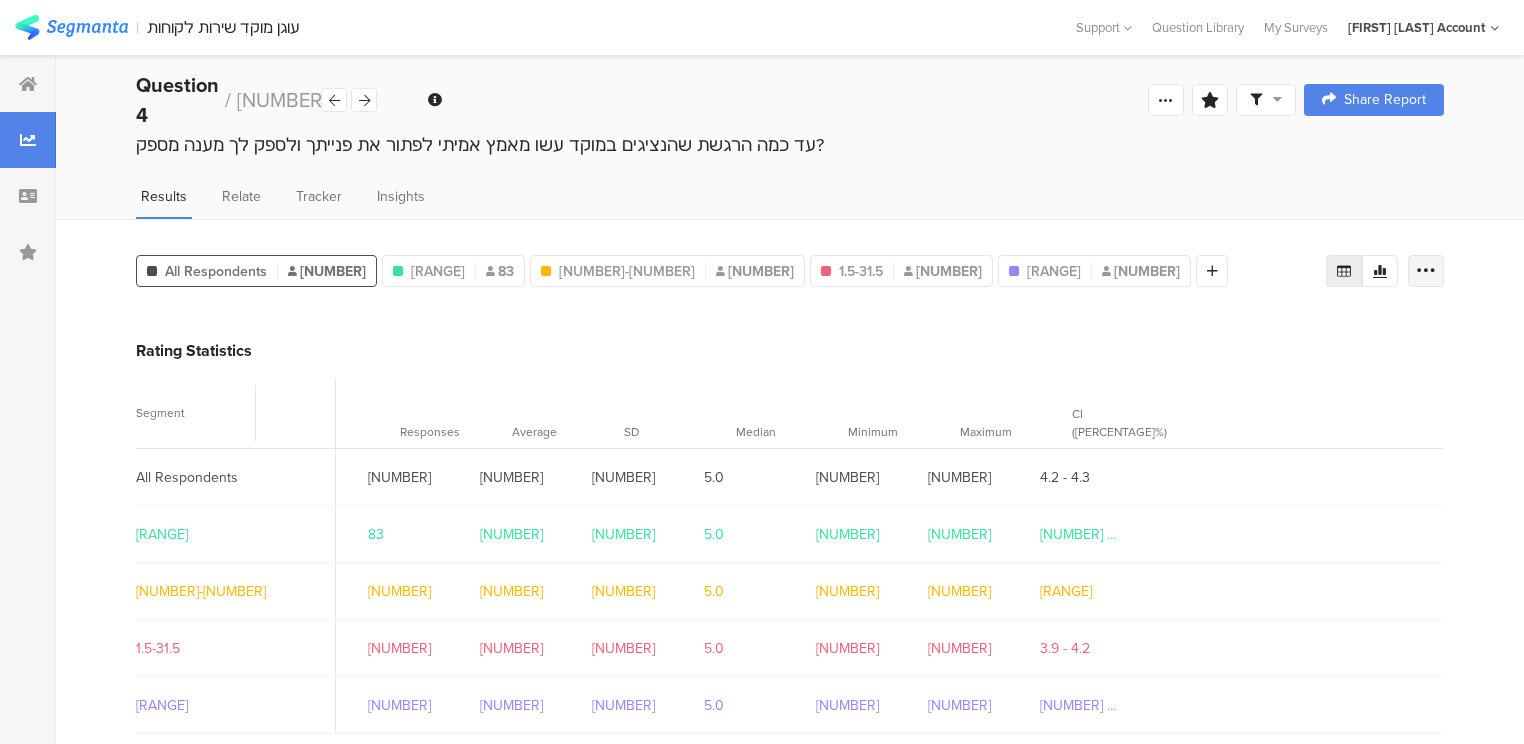 click at bounding box center (1426, 271) 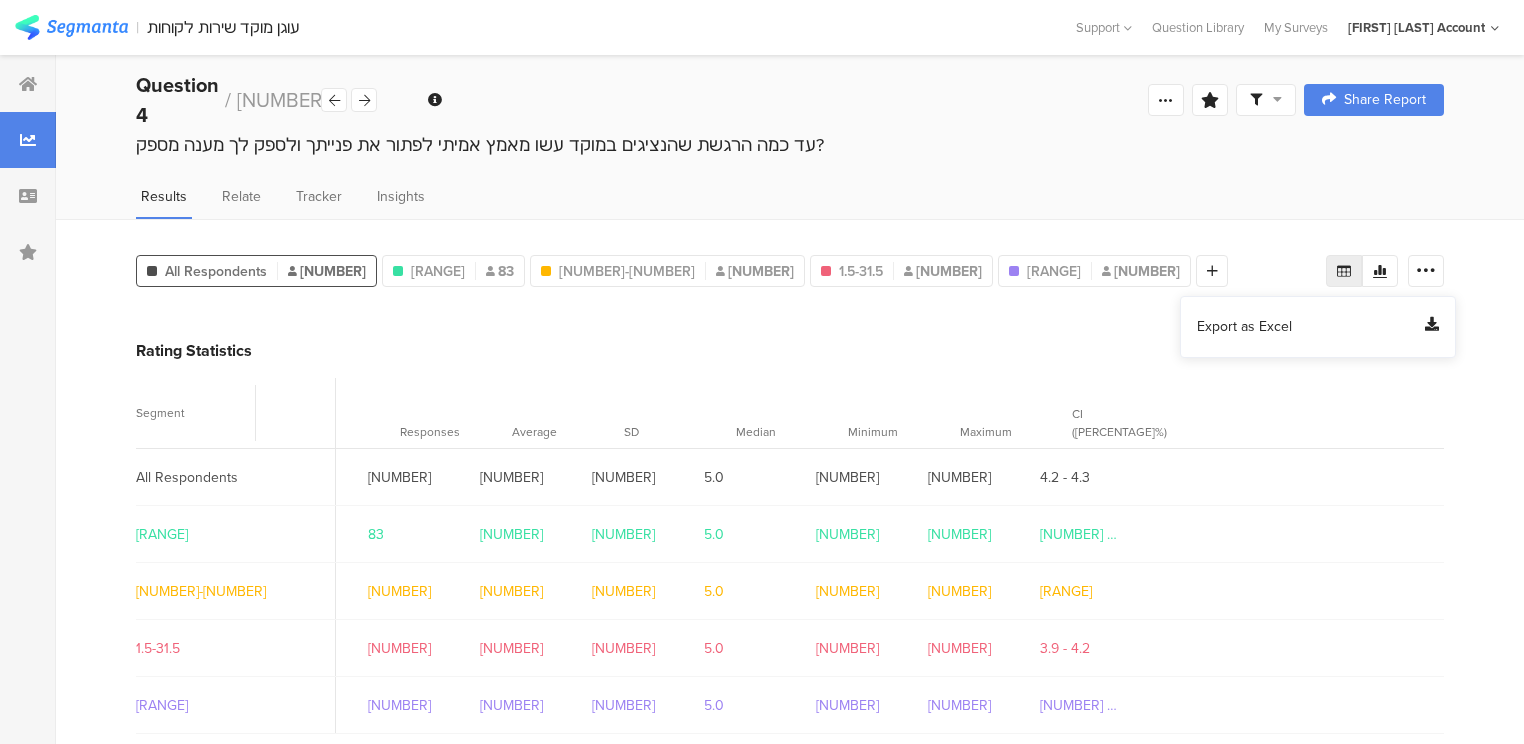 click on "Export as Excel" at bounding box center [1244, 327] 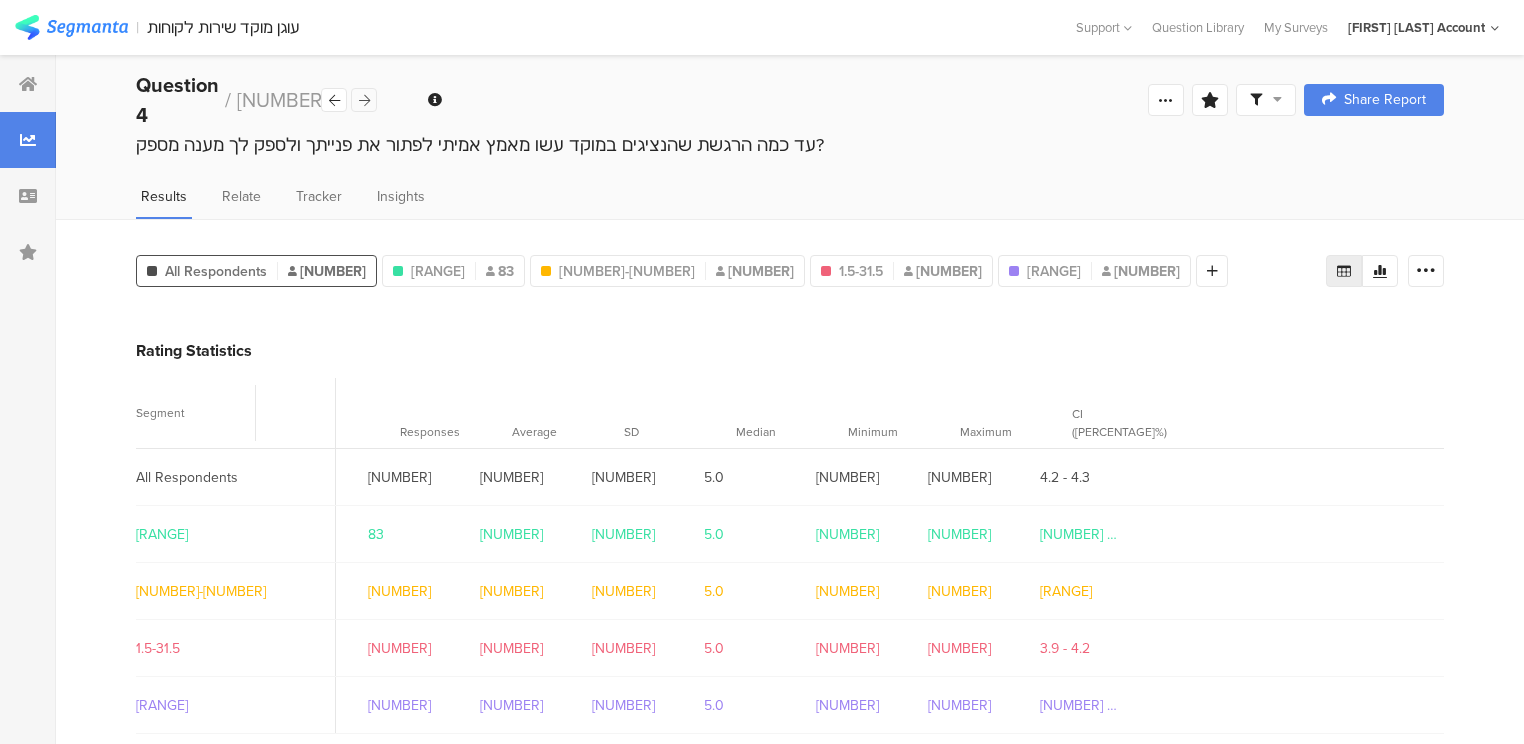 click at bounding box center (364, 100) 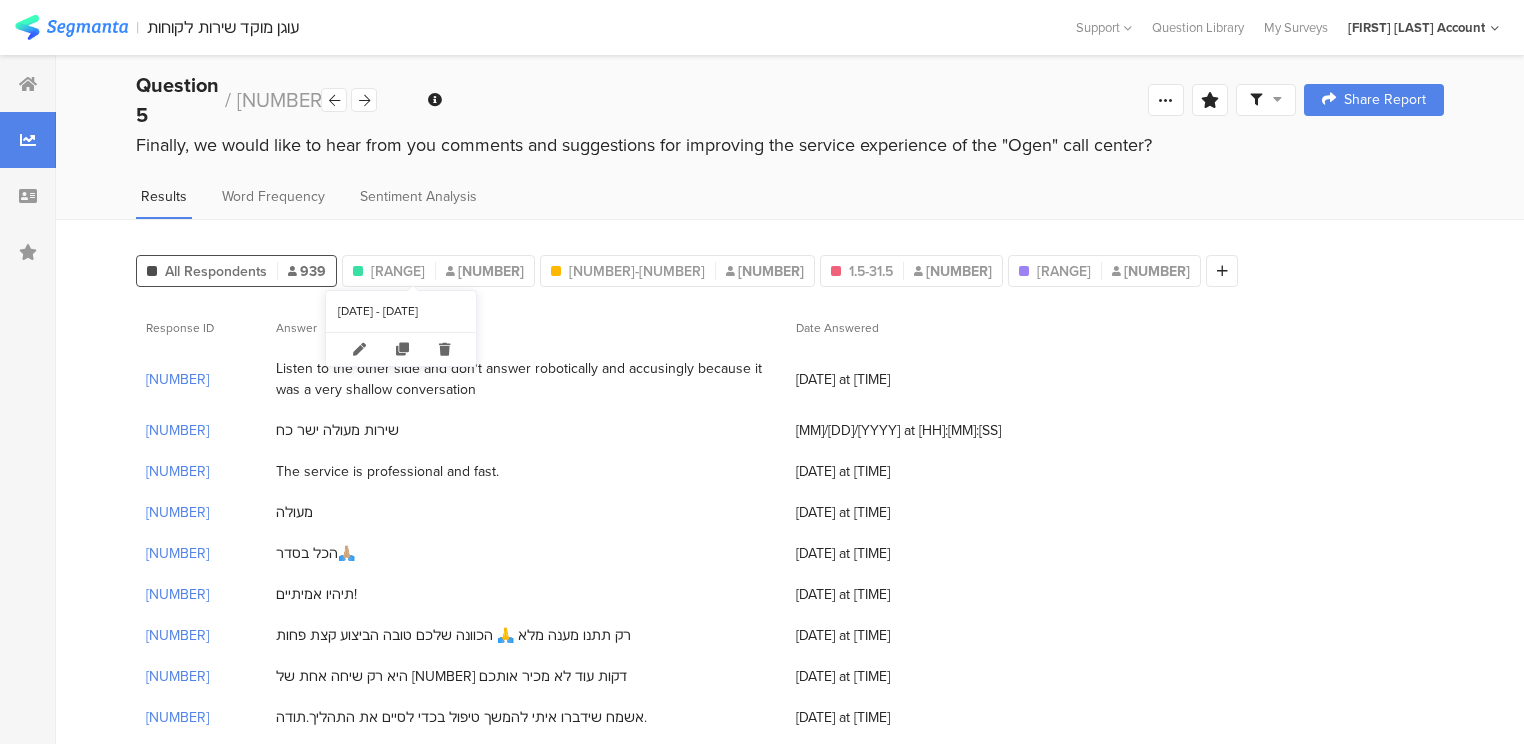click at bounding box center [444, 349] 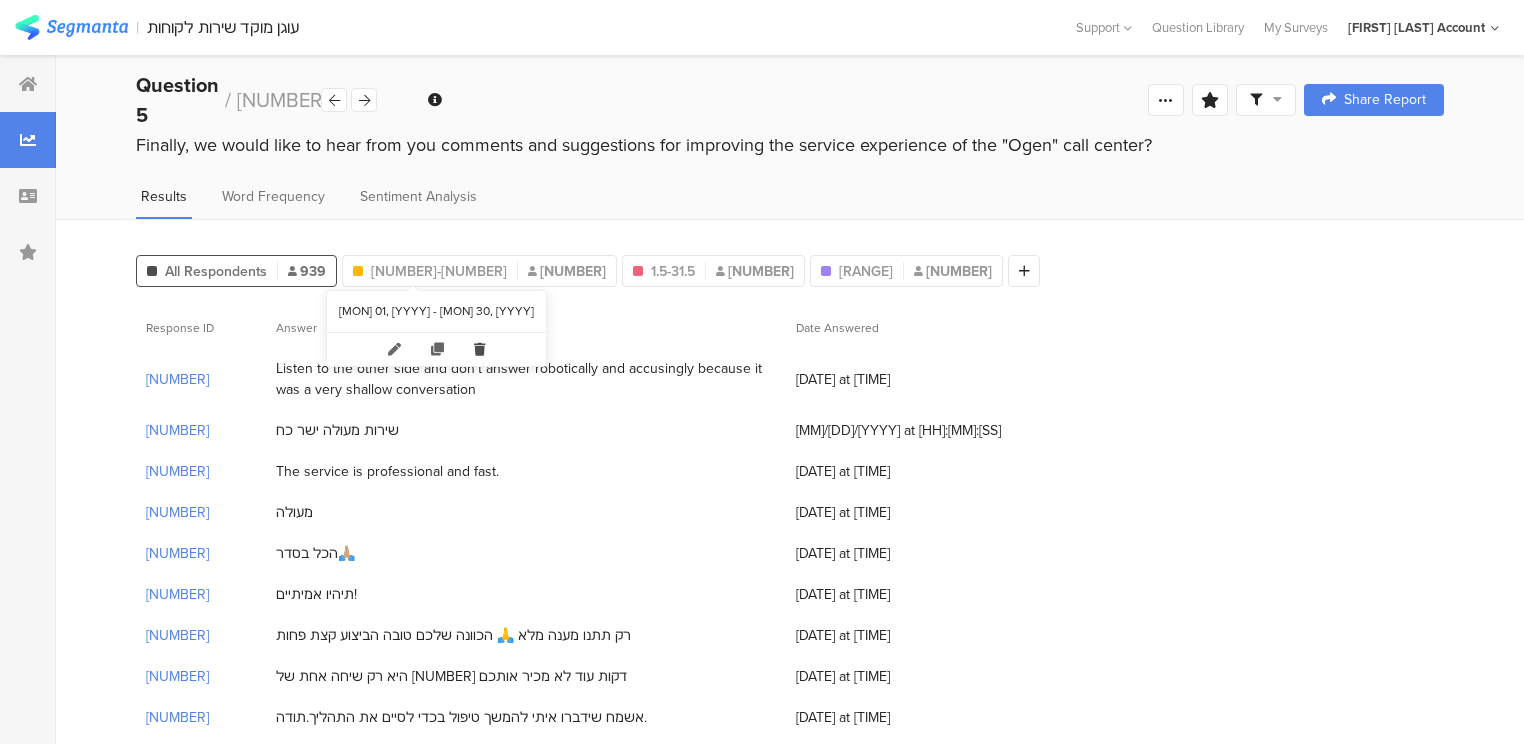 drag, startPoint x: 452, startPoint y: 344, endPoint x: 443, endPoint y: 282, distance: 62.649822 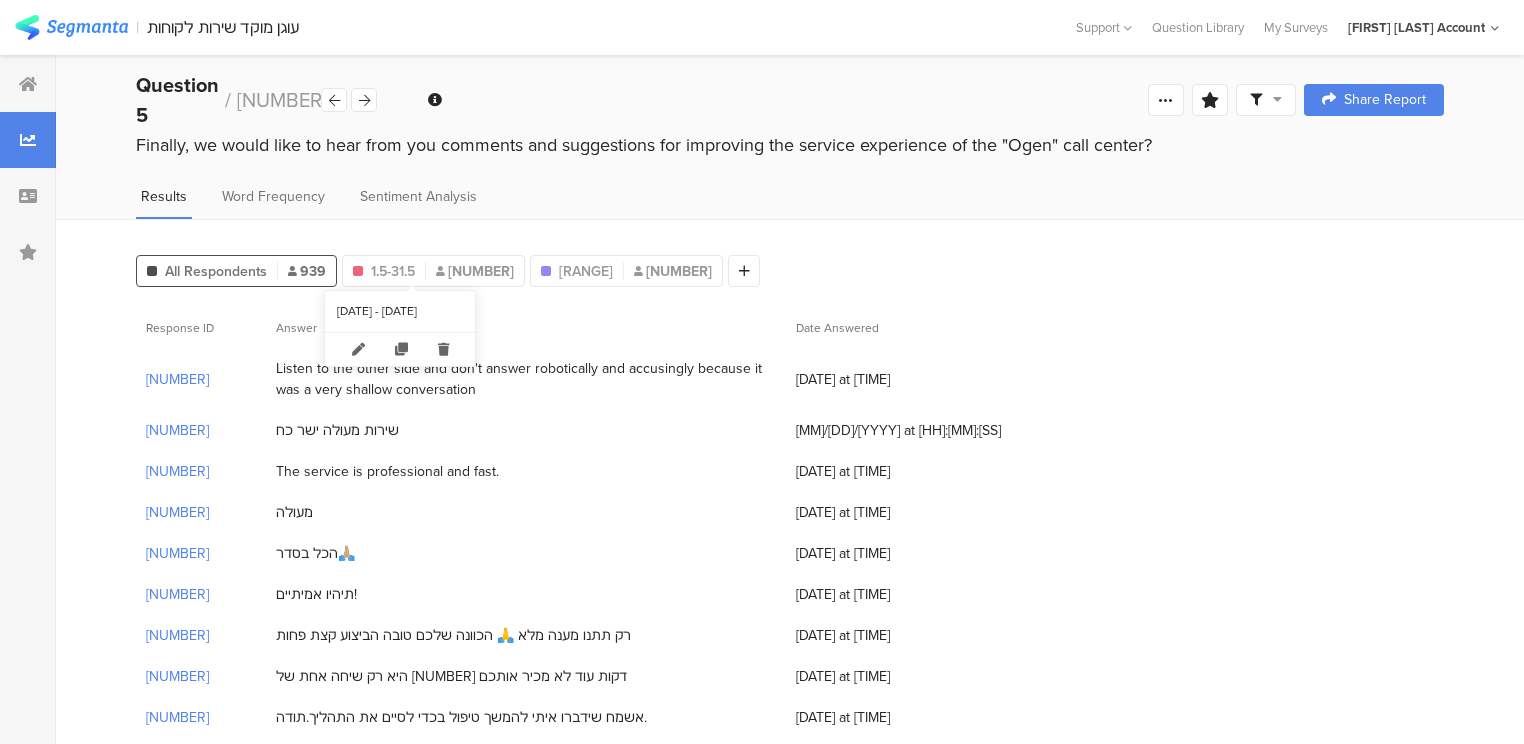 click at bounding box center [443, 349] 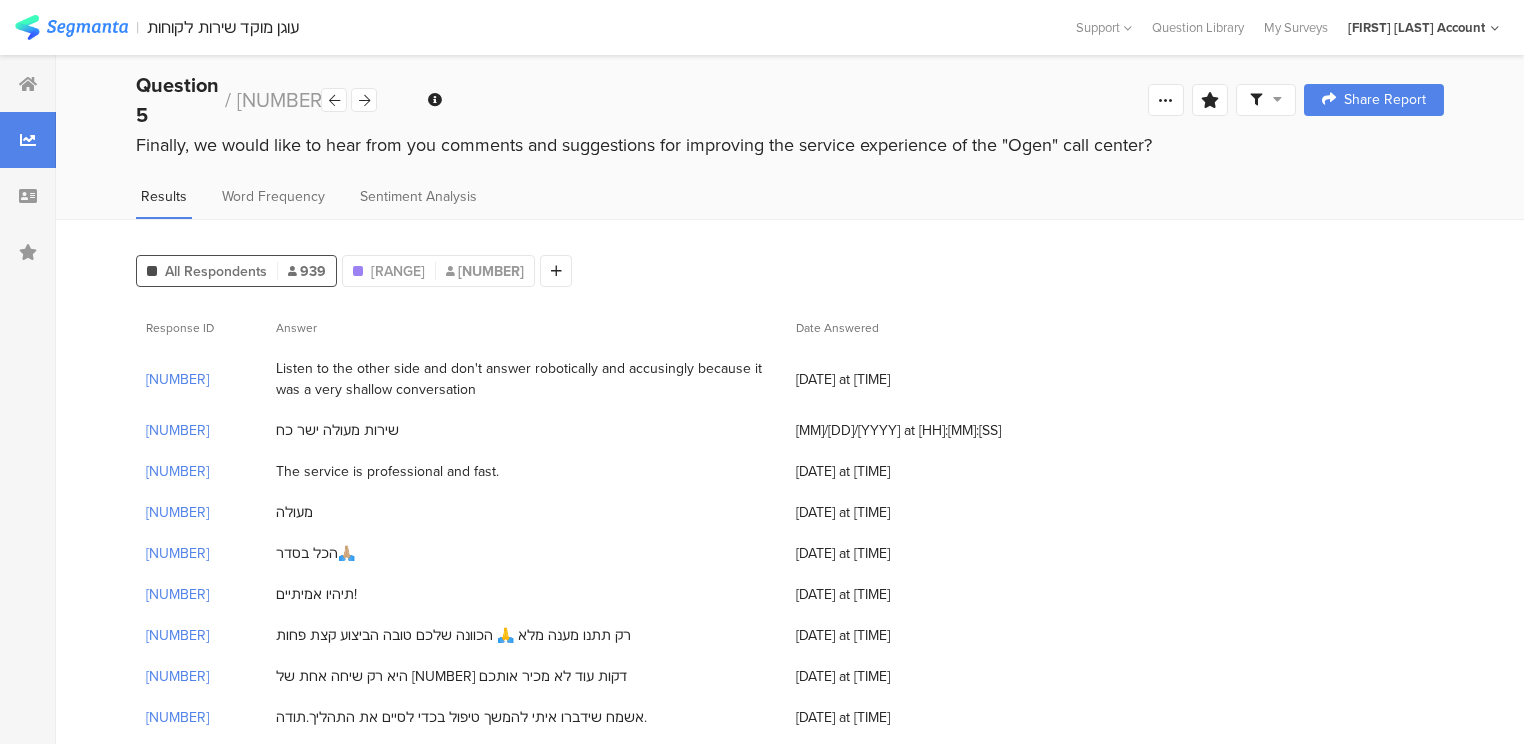 drag, startPoint x: 432, startPoint y: 276, endPoint x: 438, endPoint y: 302, distance: 26.683329 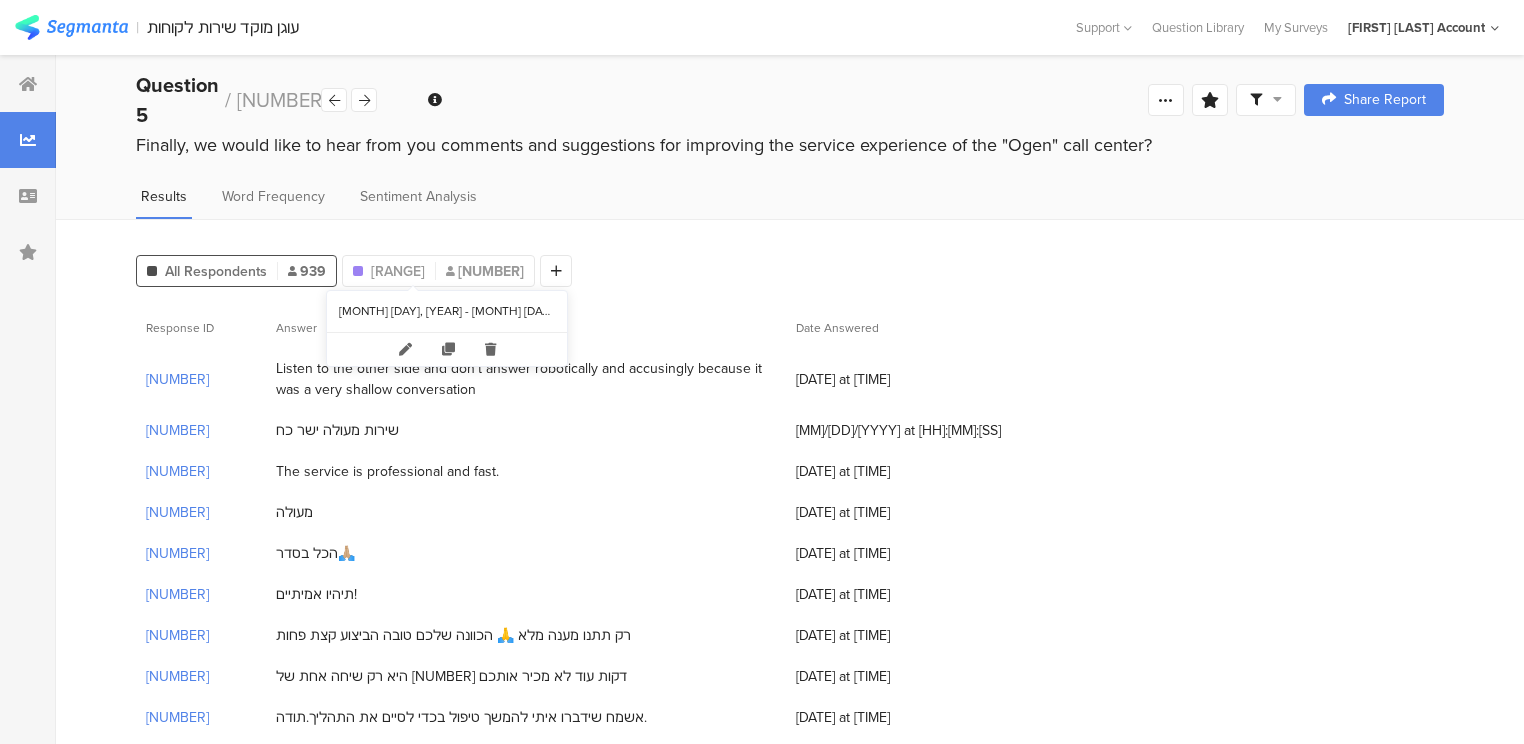 click at bounding box center (490, 349) 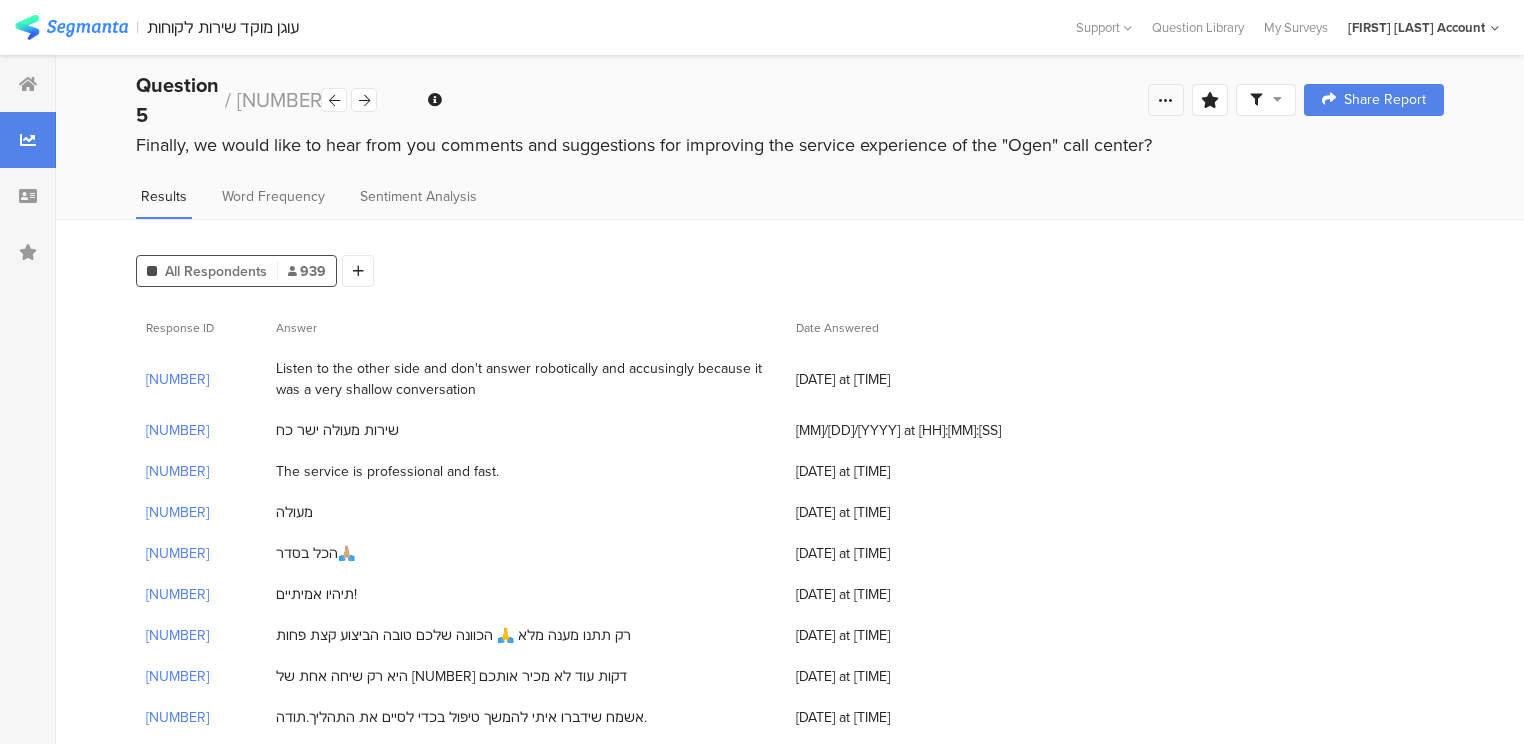 click at bounding box center (1166, 100) 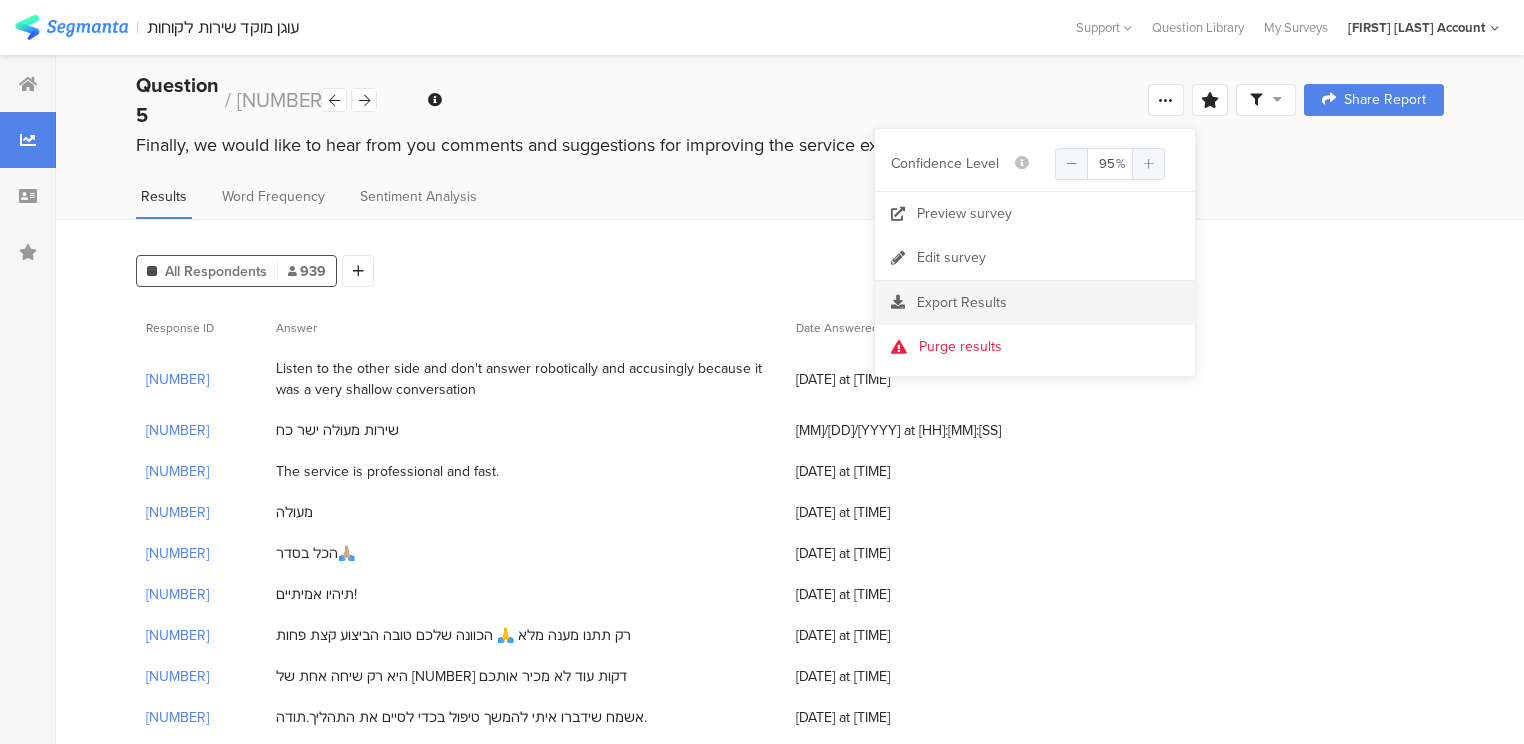 click on "Export Results" at bounding box center [962, 302] 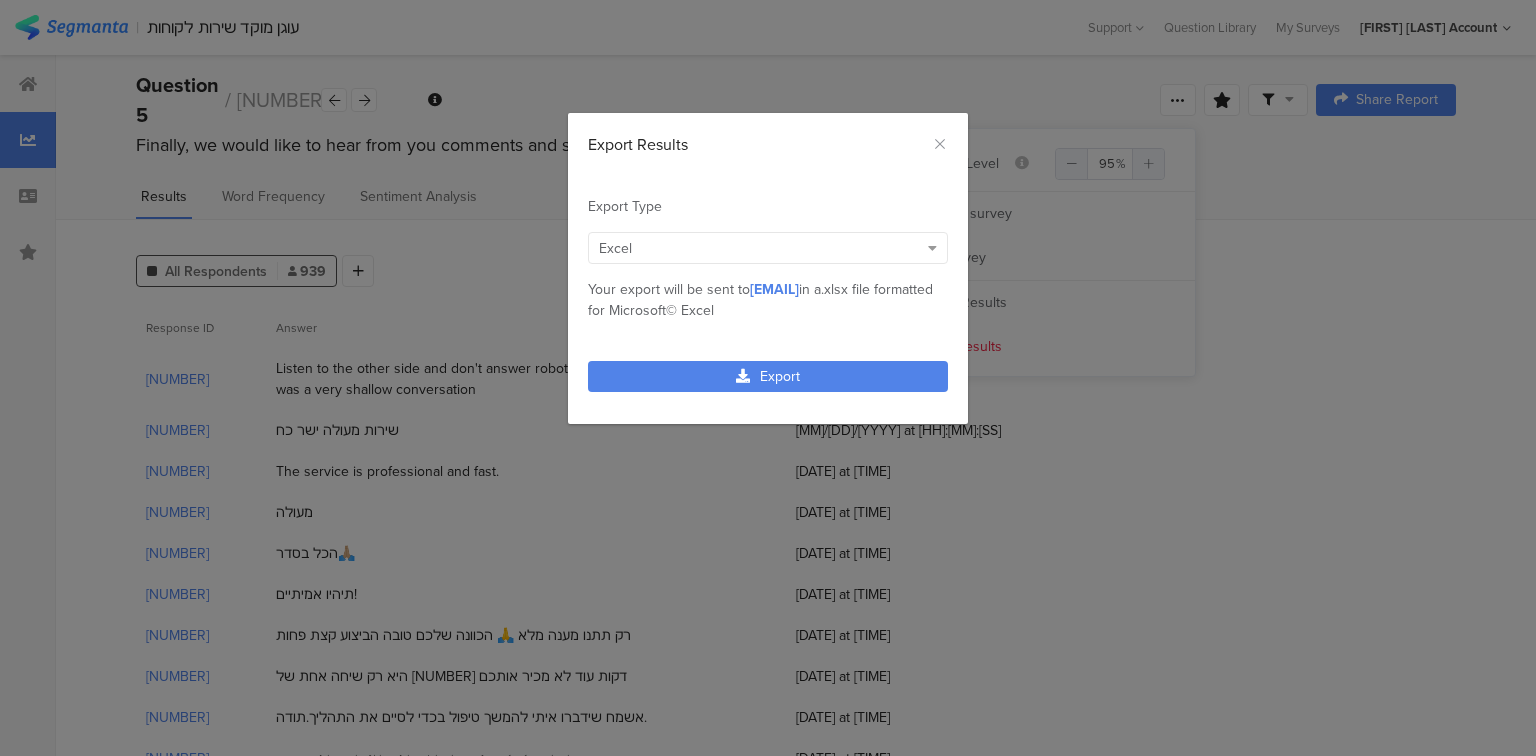 click on "Export Results" at bounding box center [0, 0] 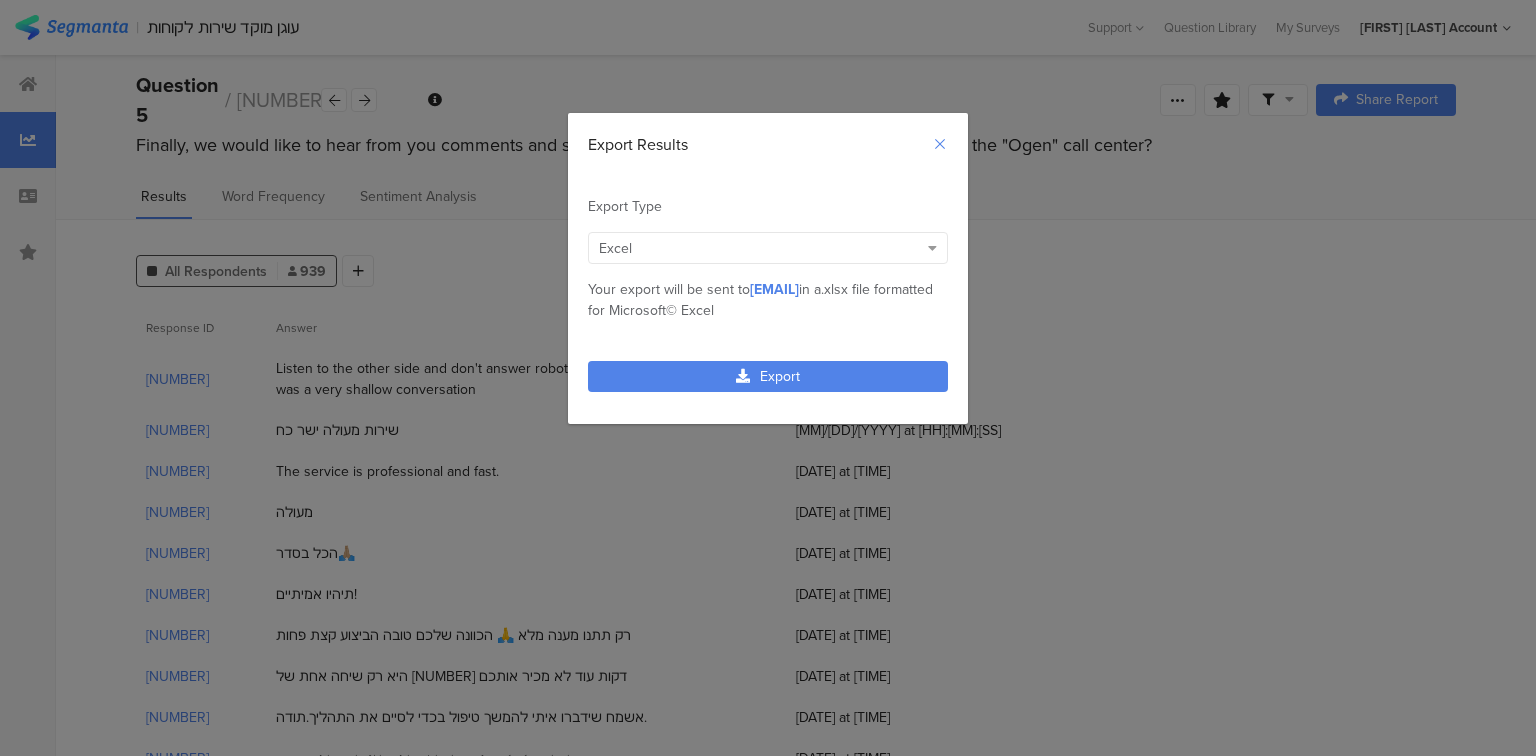 click at bounding box center (0, 0) 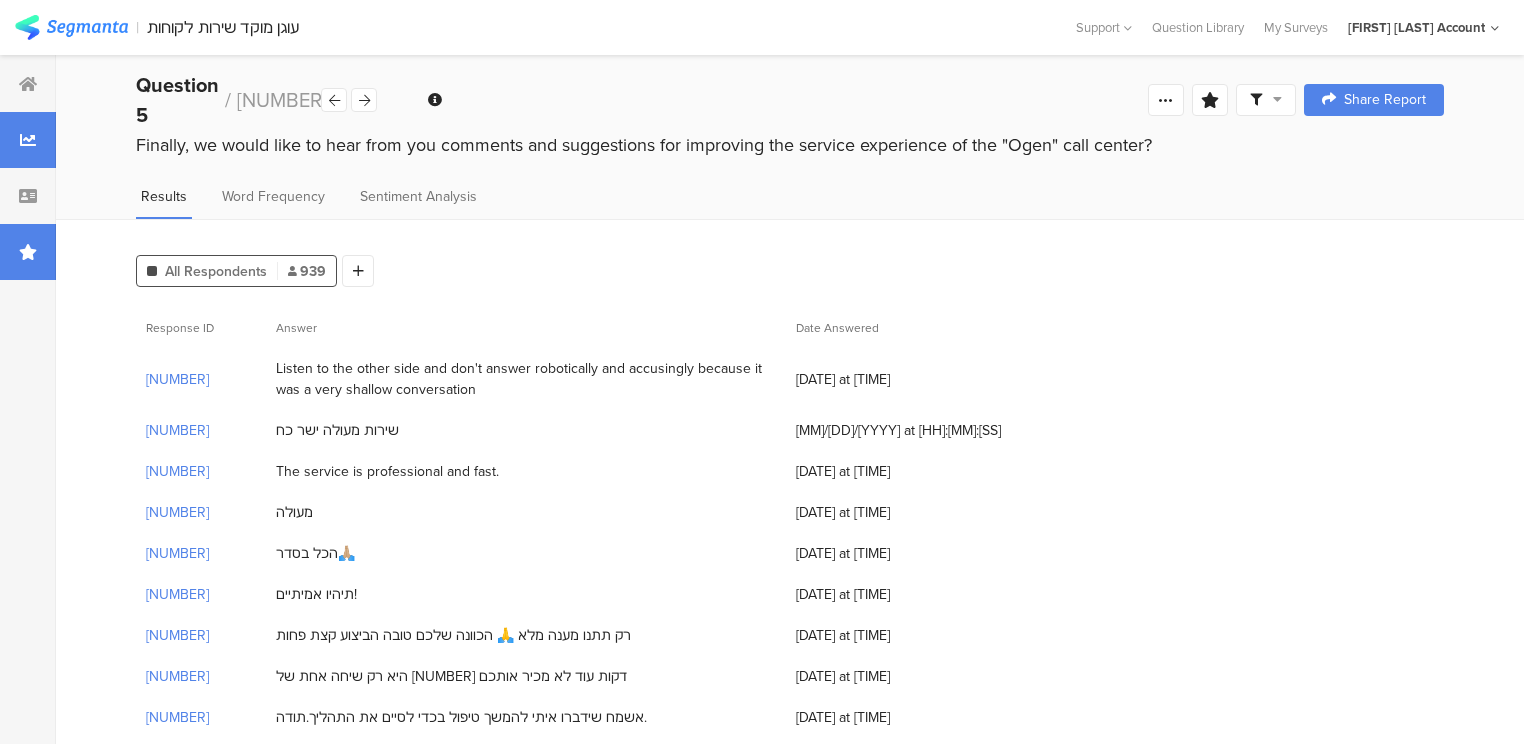 click at bounding box center [28, 252] 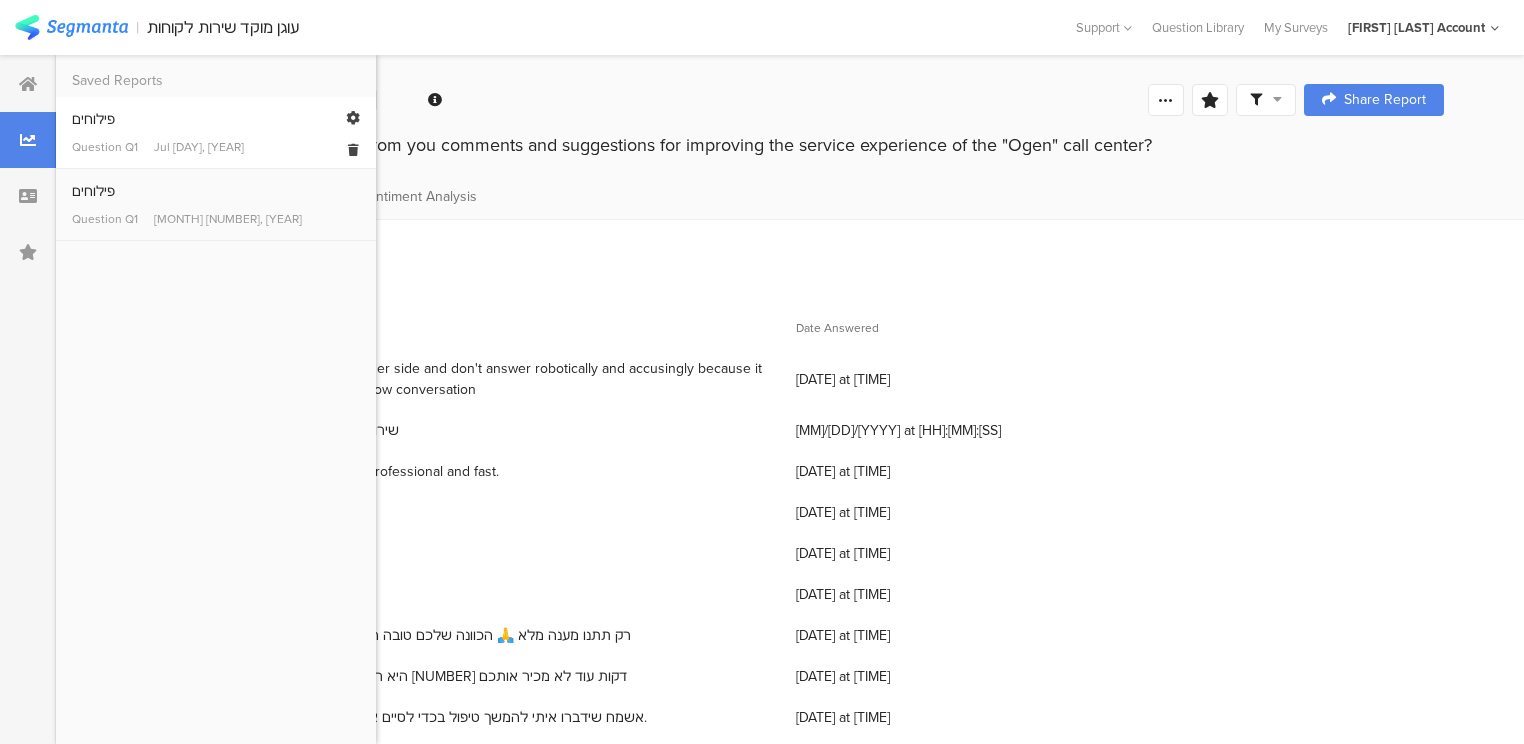 click on "Question Q1" at bounding box center [105, 147] 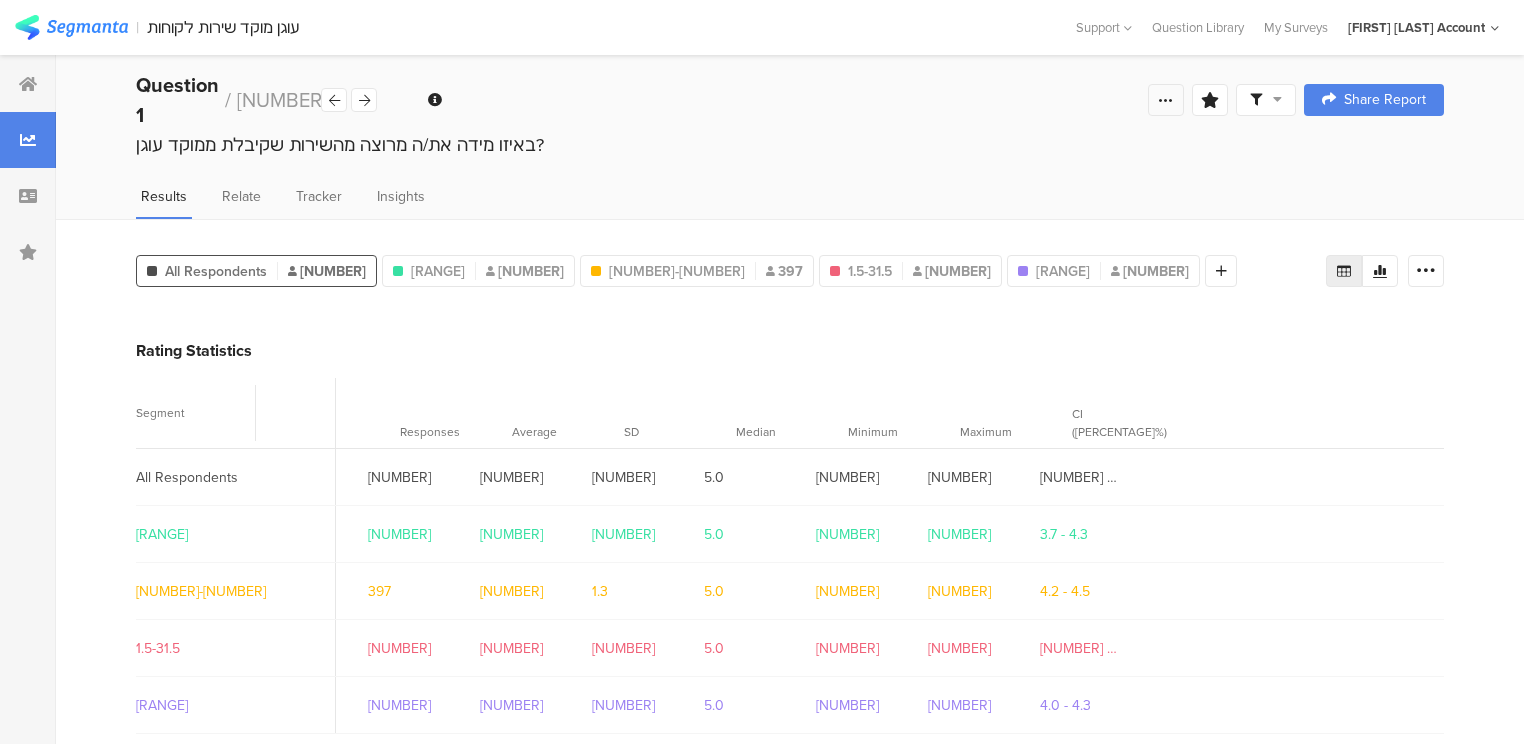 click at bounding box center (1166, 100) 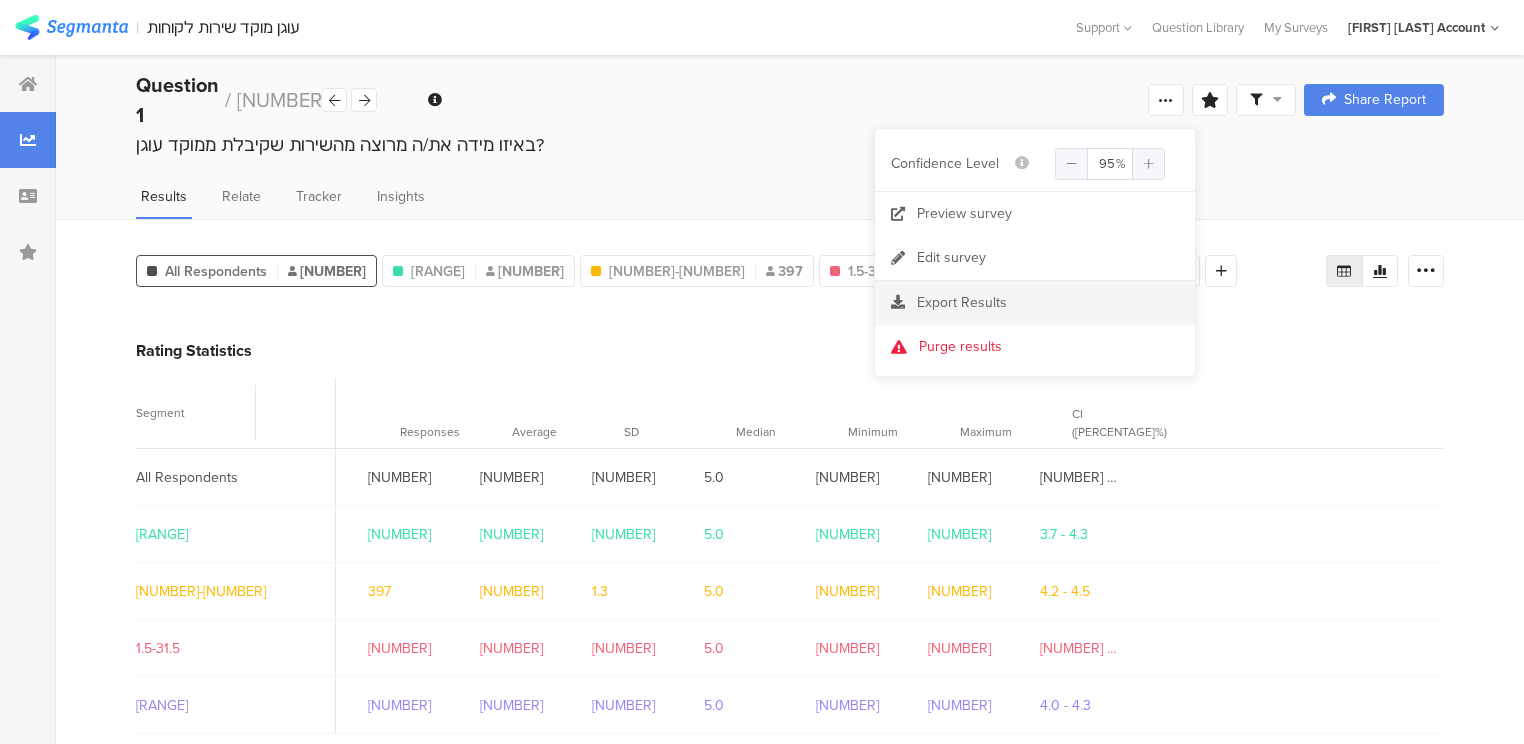 click on "Export Results" at bounding box center (962, 302) 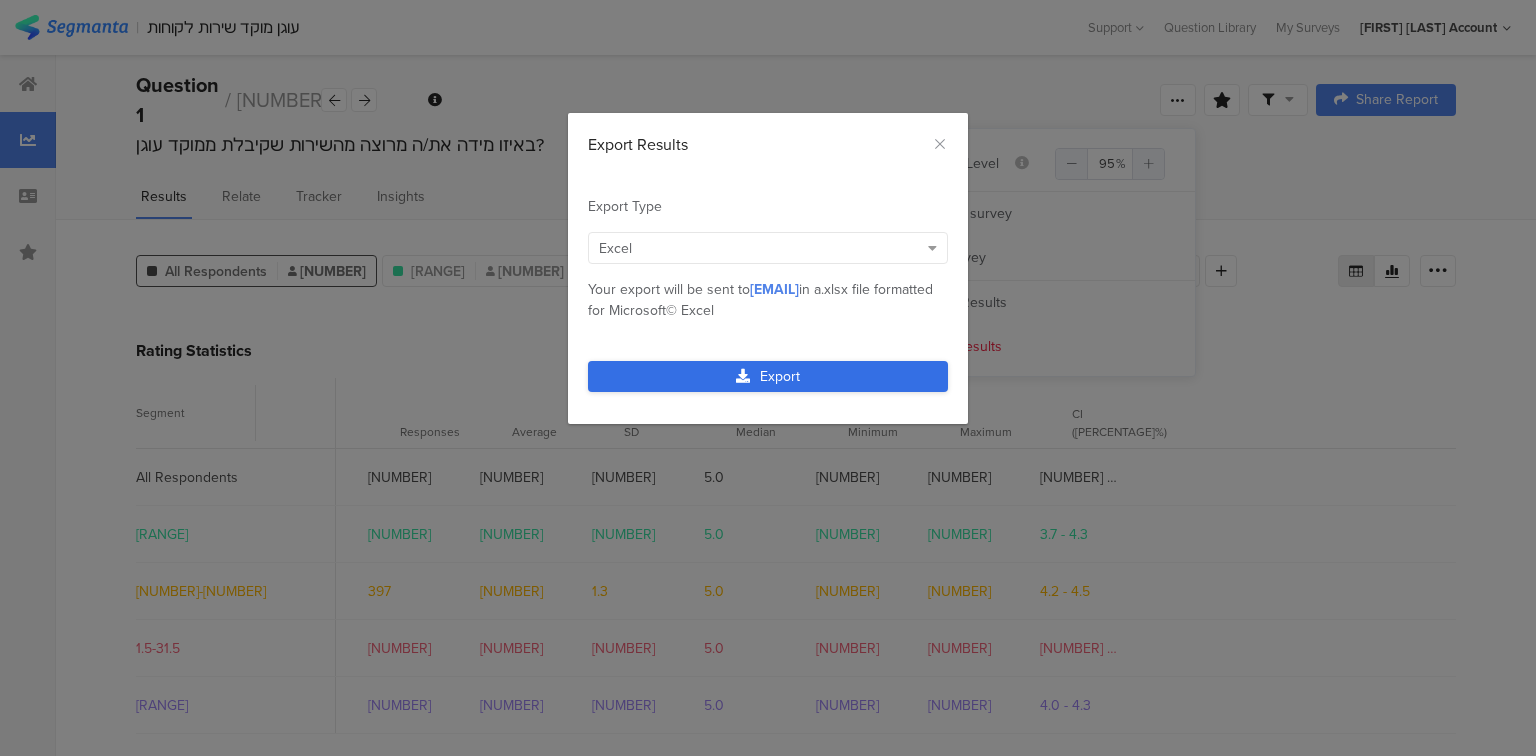 click on "Export" at bounding box center [768, 376] 